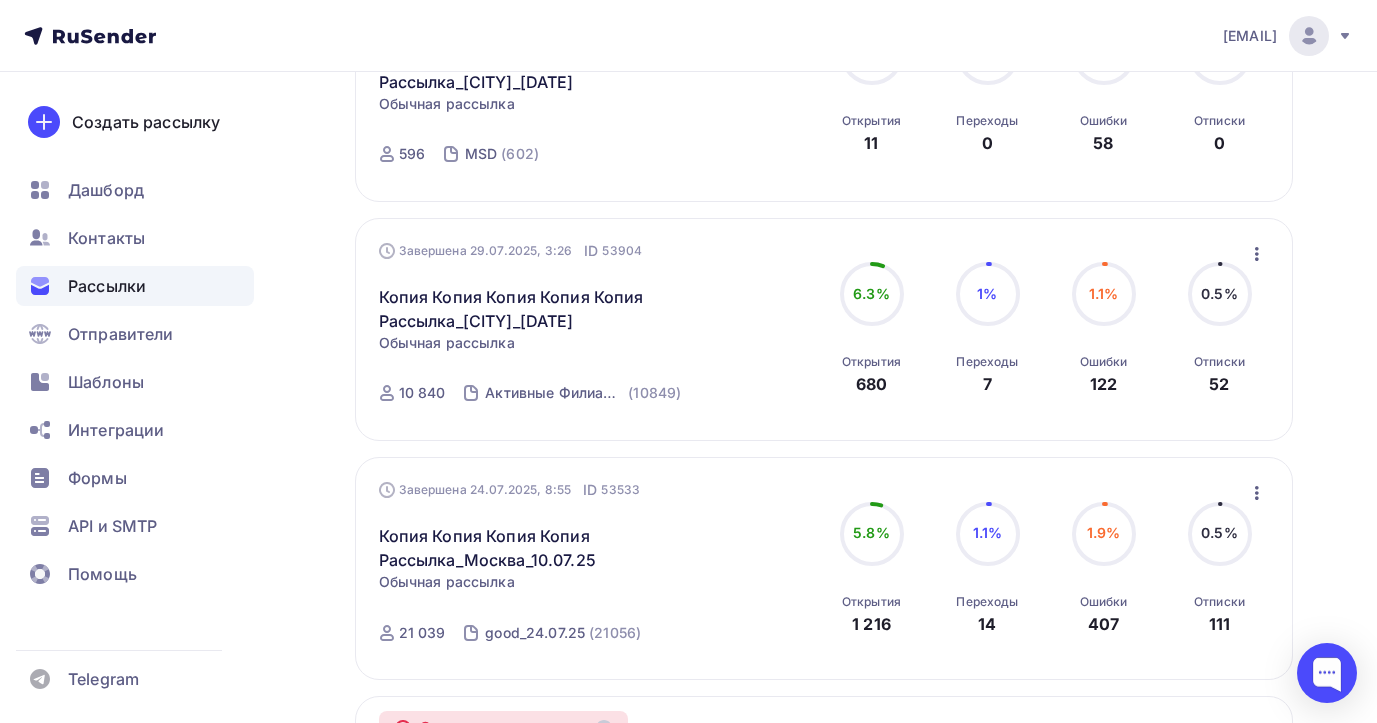 scroll, scrollTop: 577, scrollLeft: 0, axis: vertical 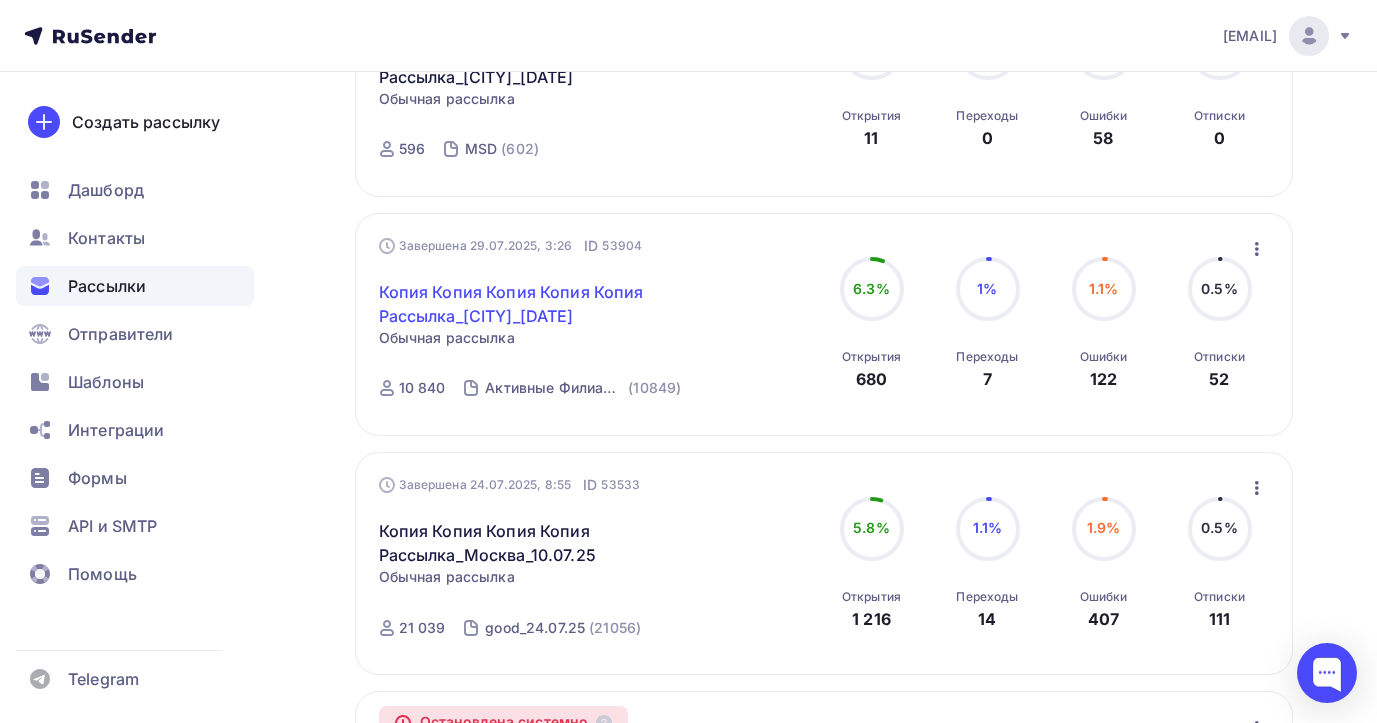 click on "Копия Копия Копия Копия Копия Рассылка_[CITY]_[DATE]" at bounding box center [550, 304] 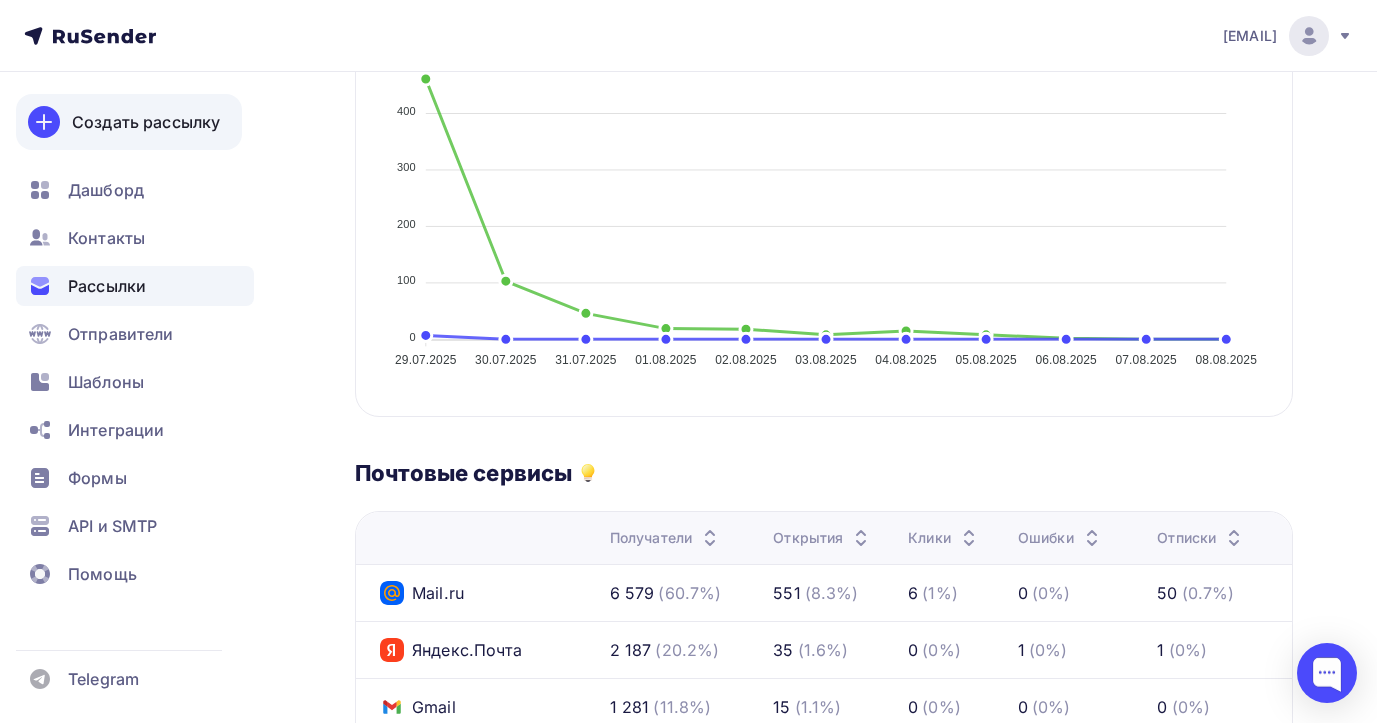 scroll, scrollTop: 605, scrollLeft: 0, axis: vertical 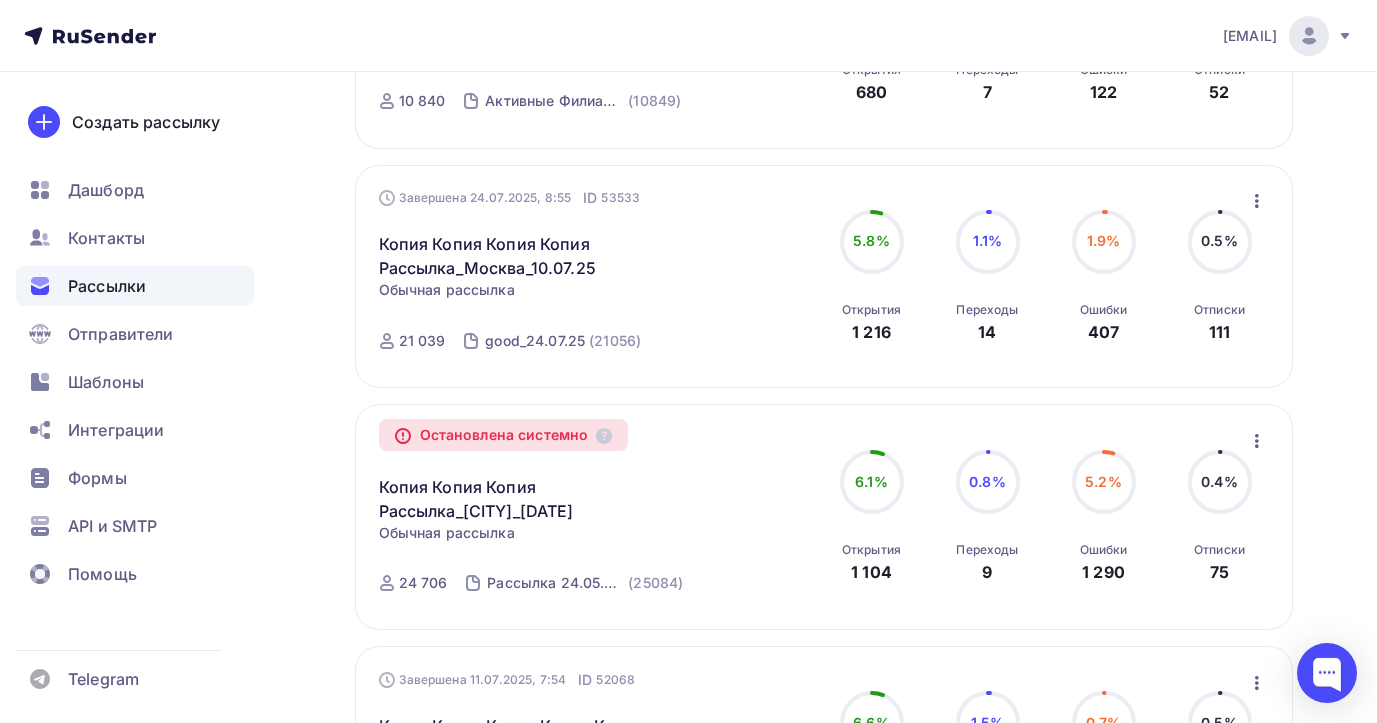click 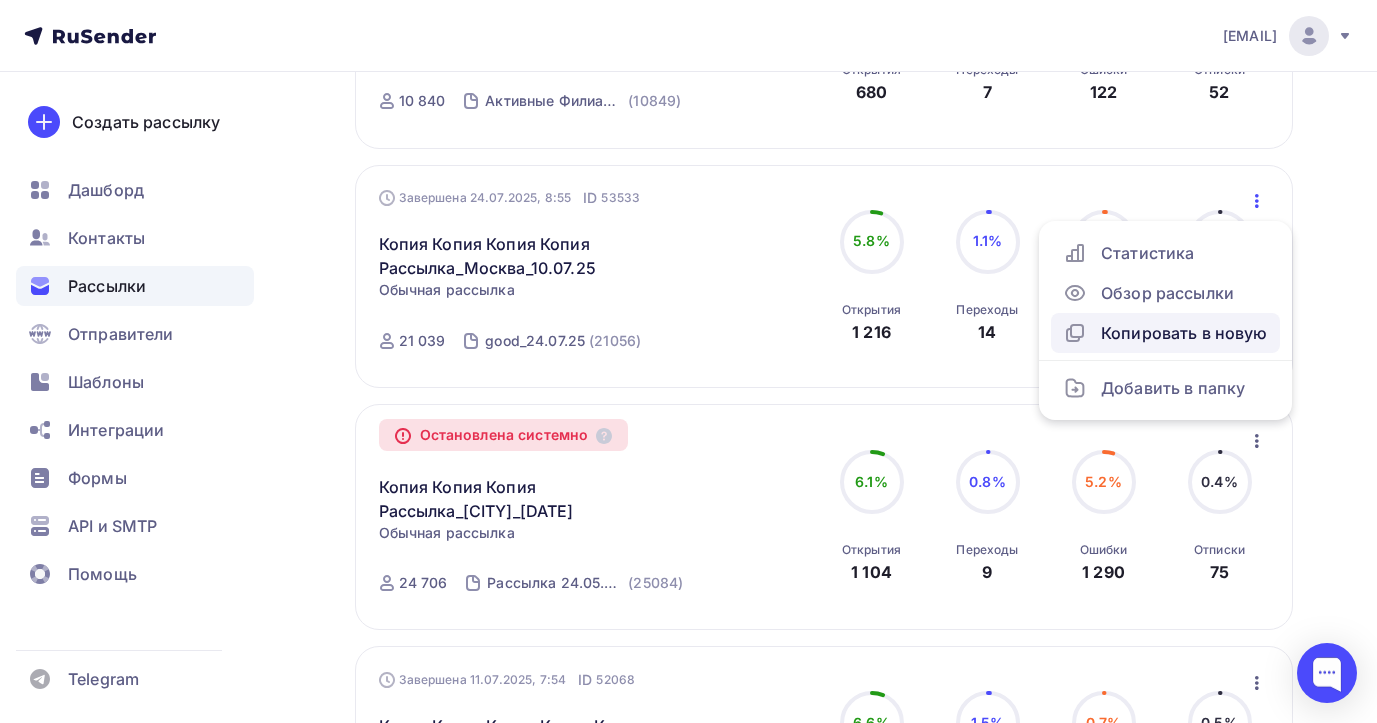 click on "Копировать в новую" at bounding box center [1165, 333] 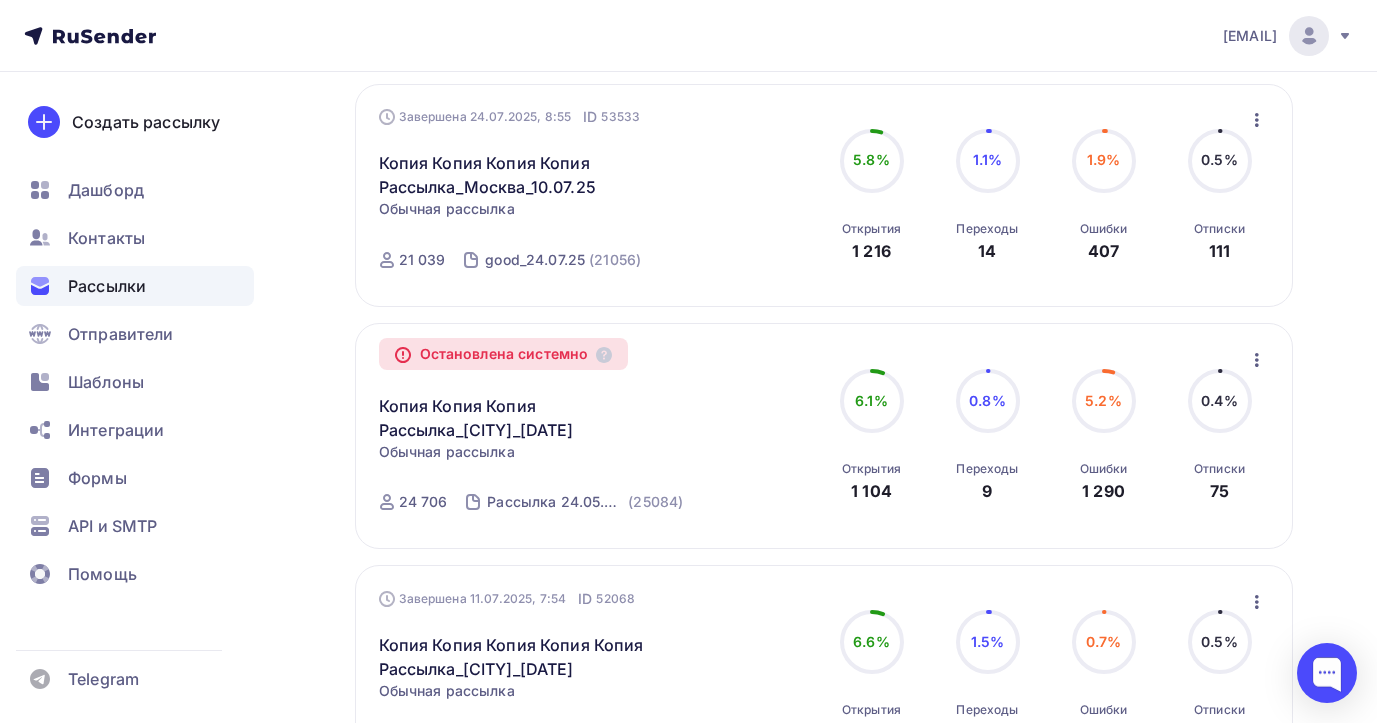 scroll, scrollTop: 927, scrollLeft: 0, axis: vertical 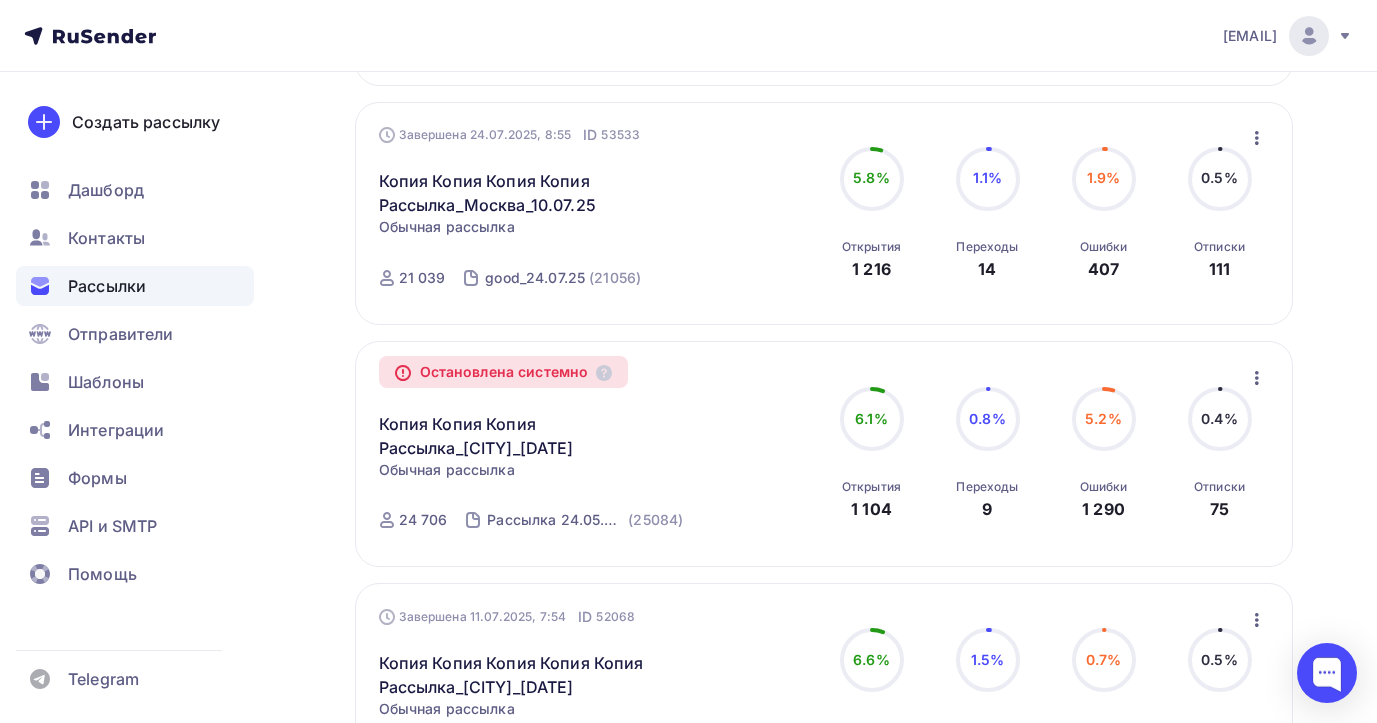 click 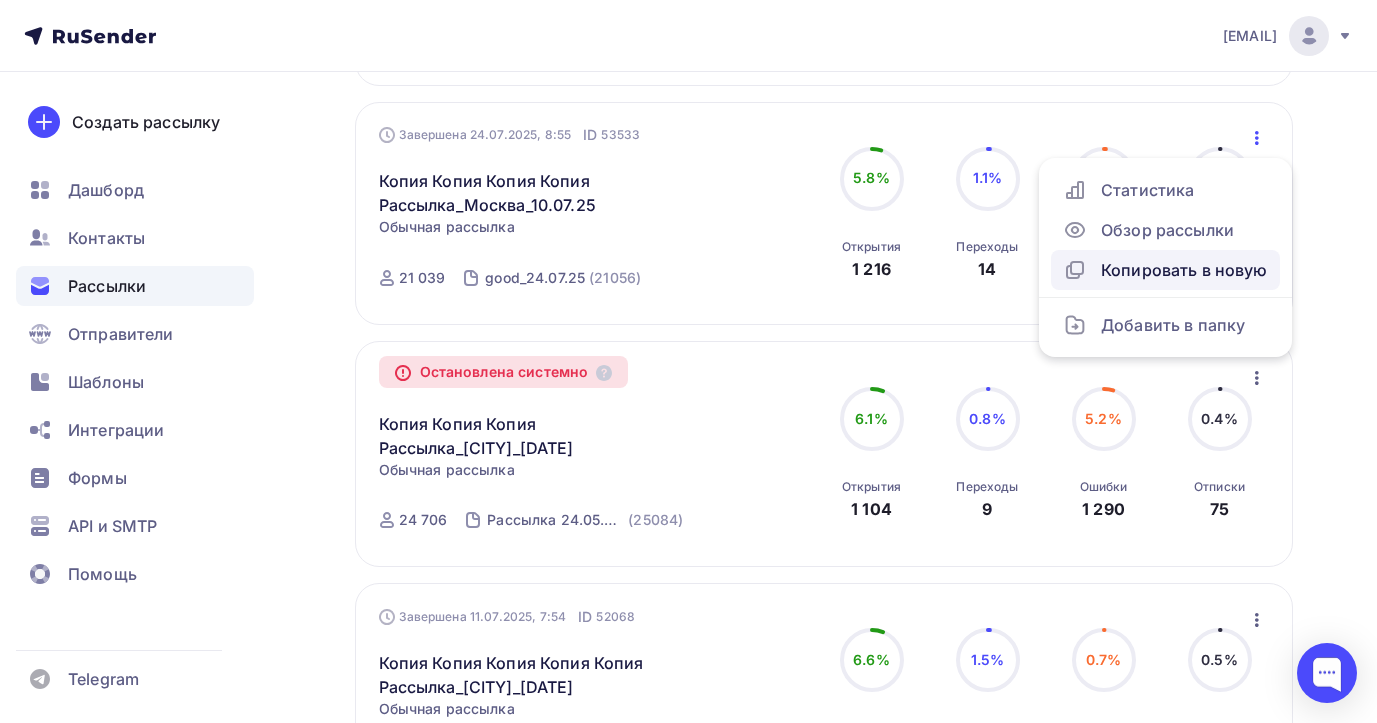 click on "Копировать в новую" at bounding box center [1165, 270] 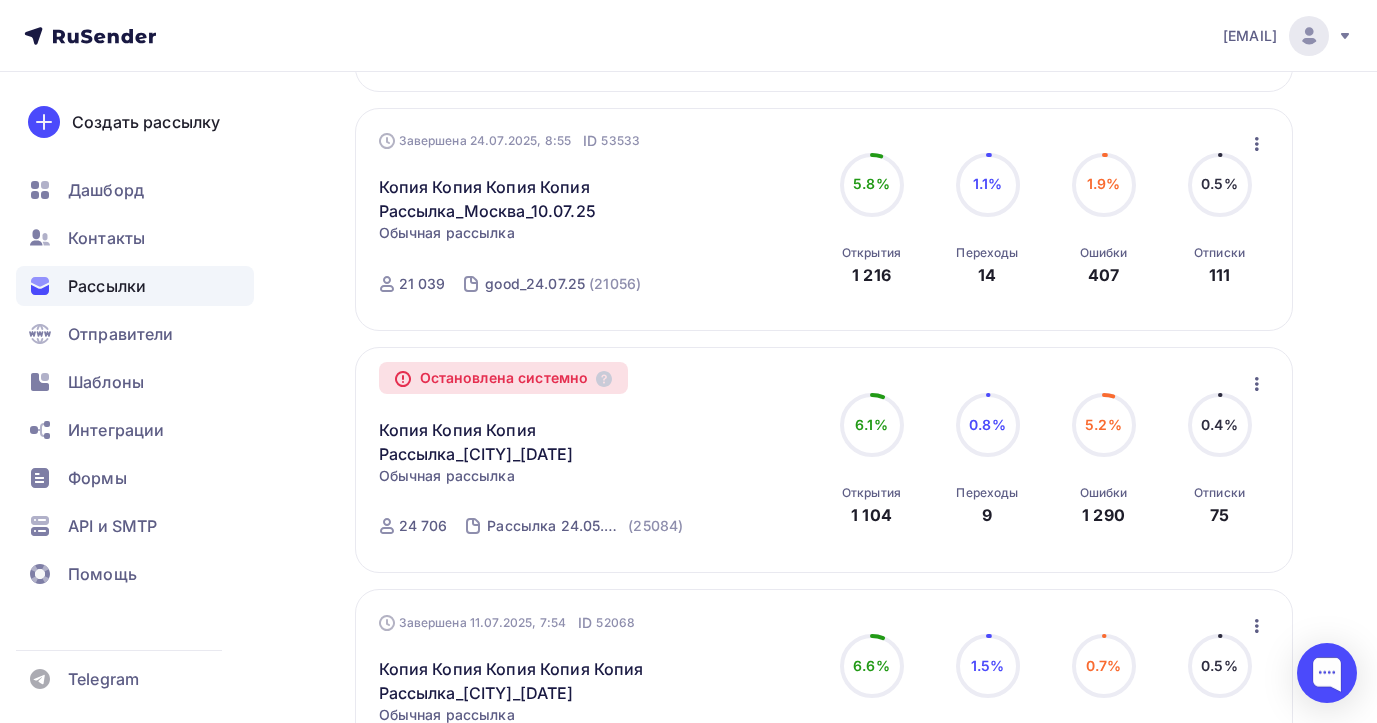 scroll, scrollTop: 919, scrollLeft: 0, axis: vertical 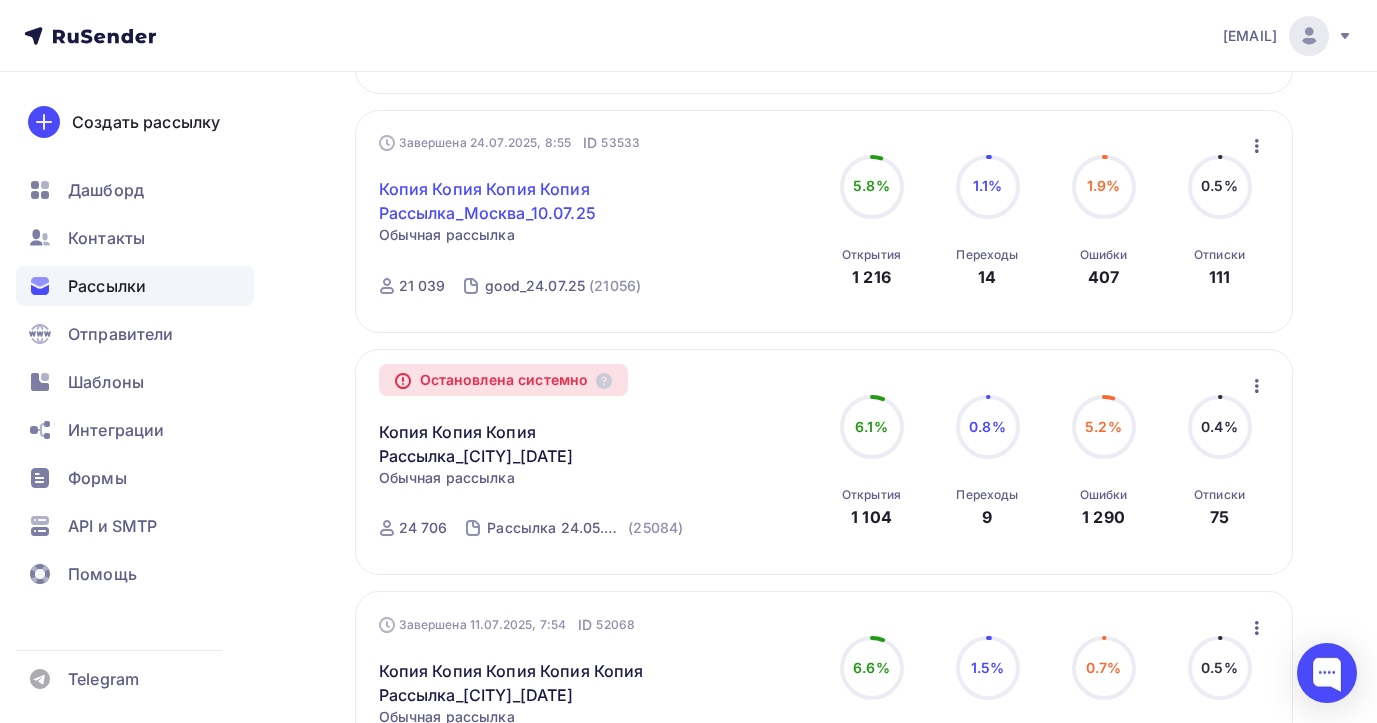 click on "Копия Копия Копия Копия Рассылка_Москва_10.07.25" at bounding box center [550, 201] 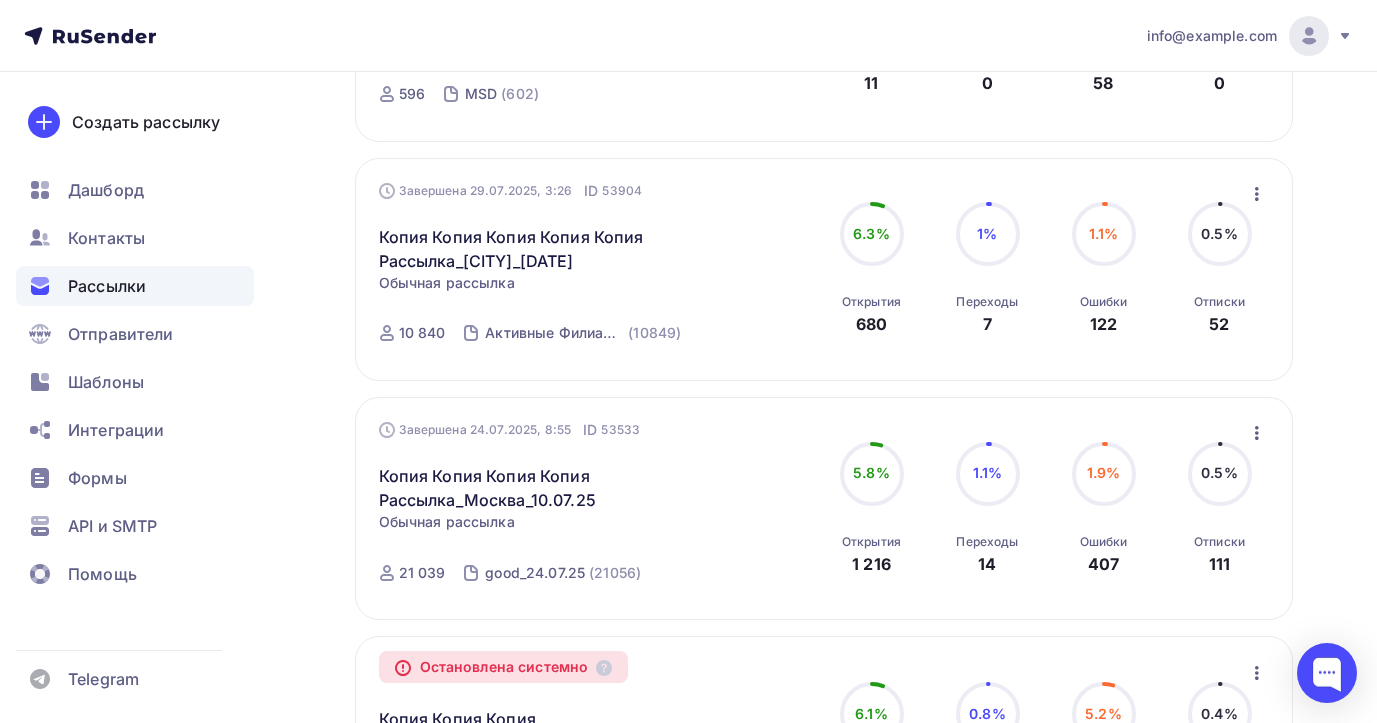scroll, scrollTop: 636, scrollLeft: 0, axis: vertical 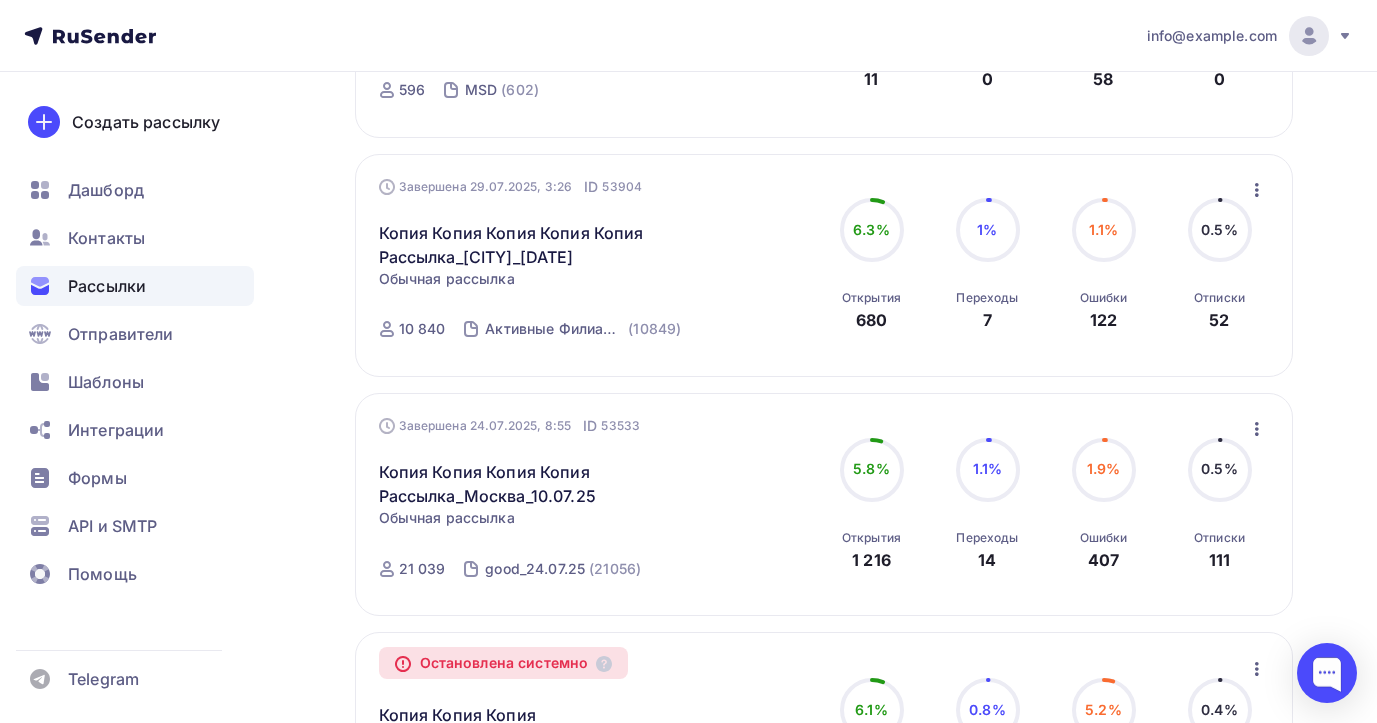 click 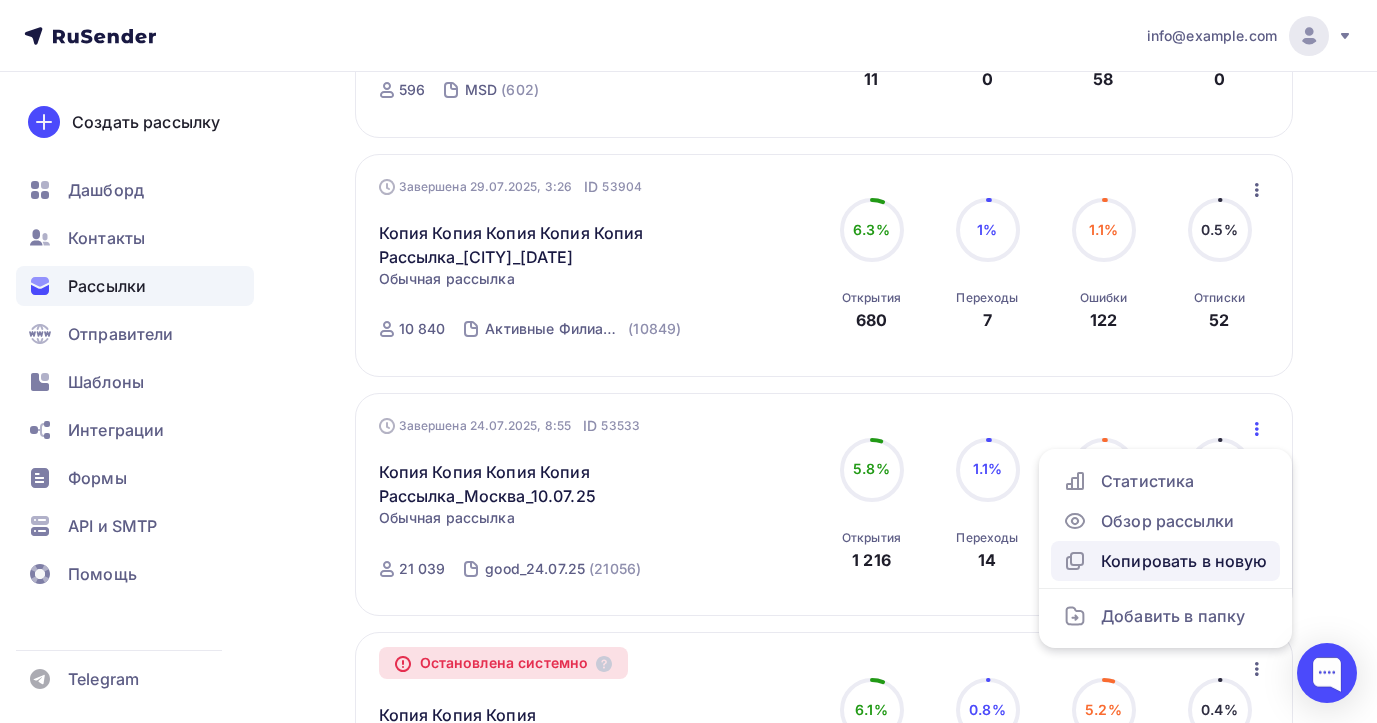 click on "Копировать в новую" at bounding box center [1165, 561] 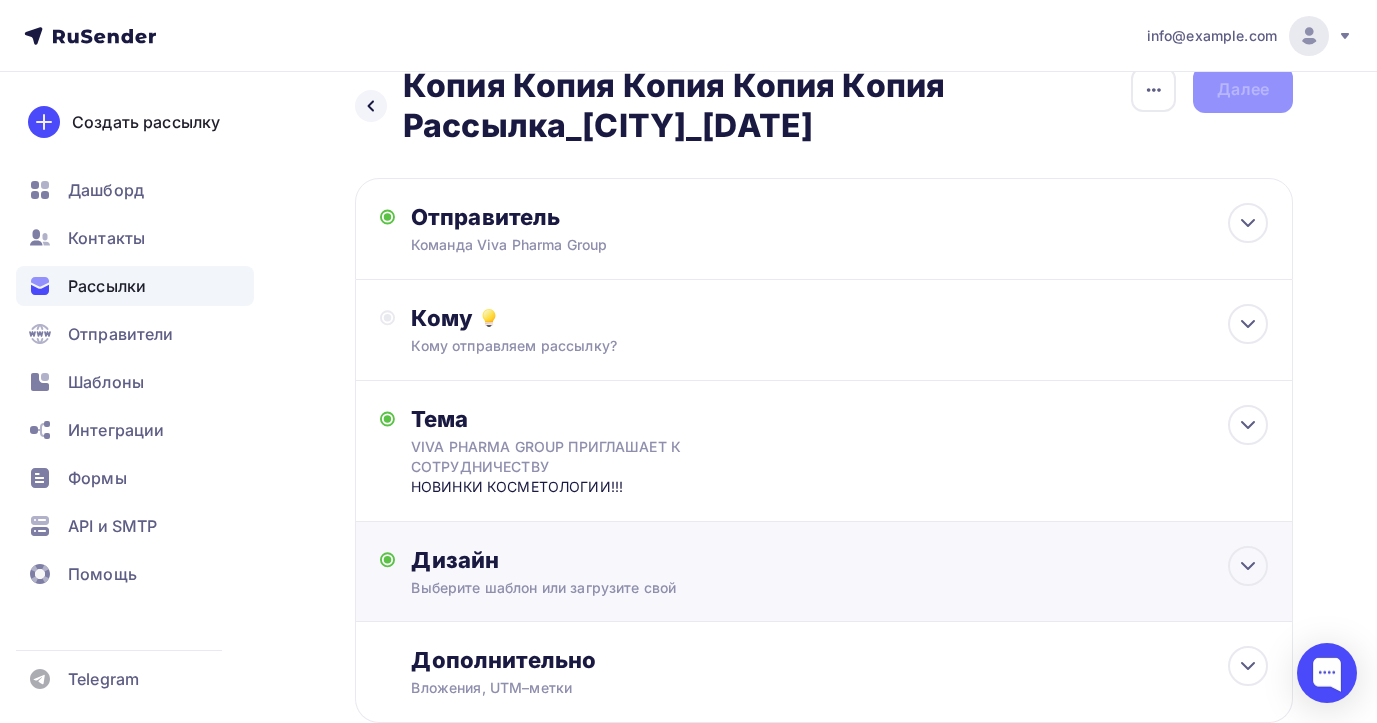 scroll, scrollTop: 58, scrollLeft: 0, axis: vertical 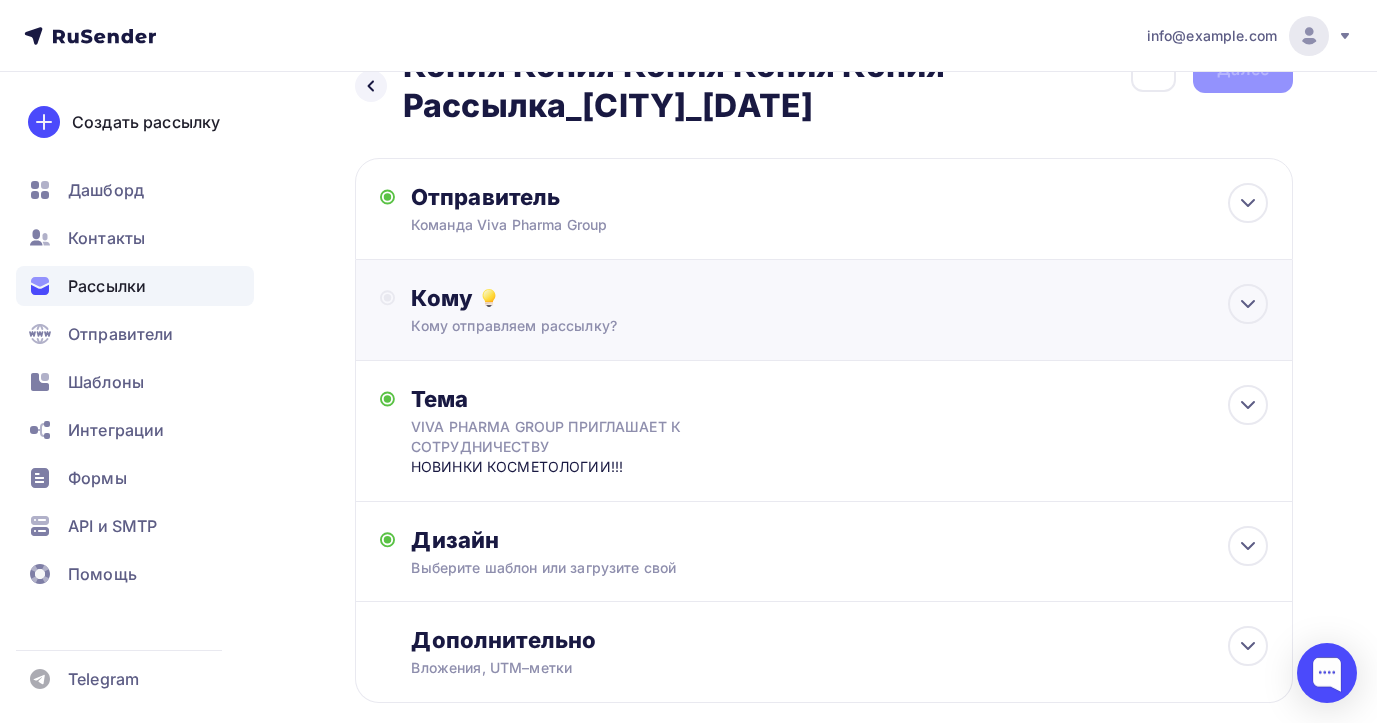 click on "Кому" at bounding box center (839, 298) 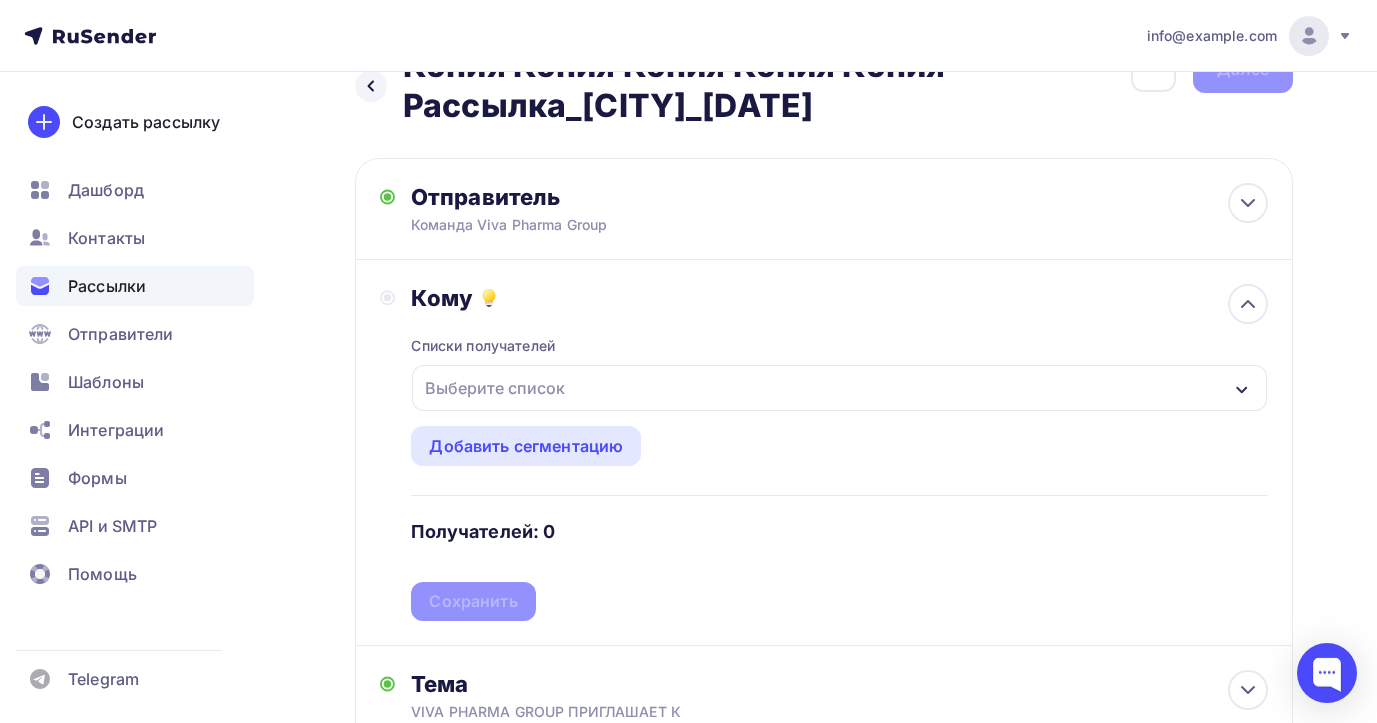 click on "Выберите список" at bounding box center (839, 388) 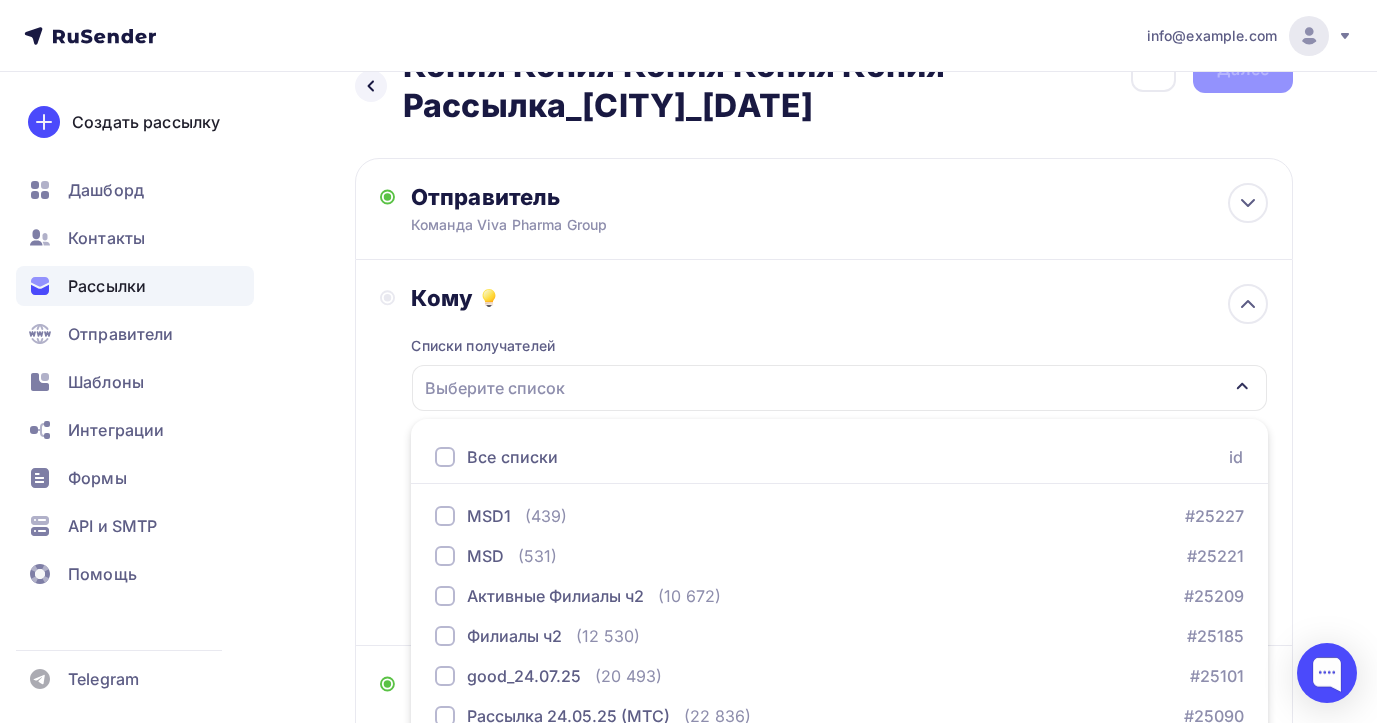 scroll, scrollTop: 272, scrollLeft: 0, axis: vertical 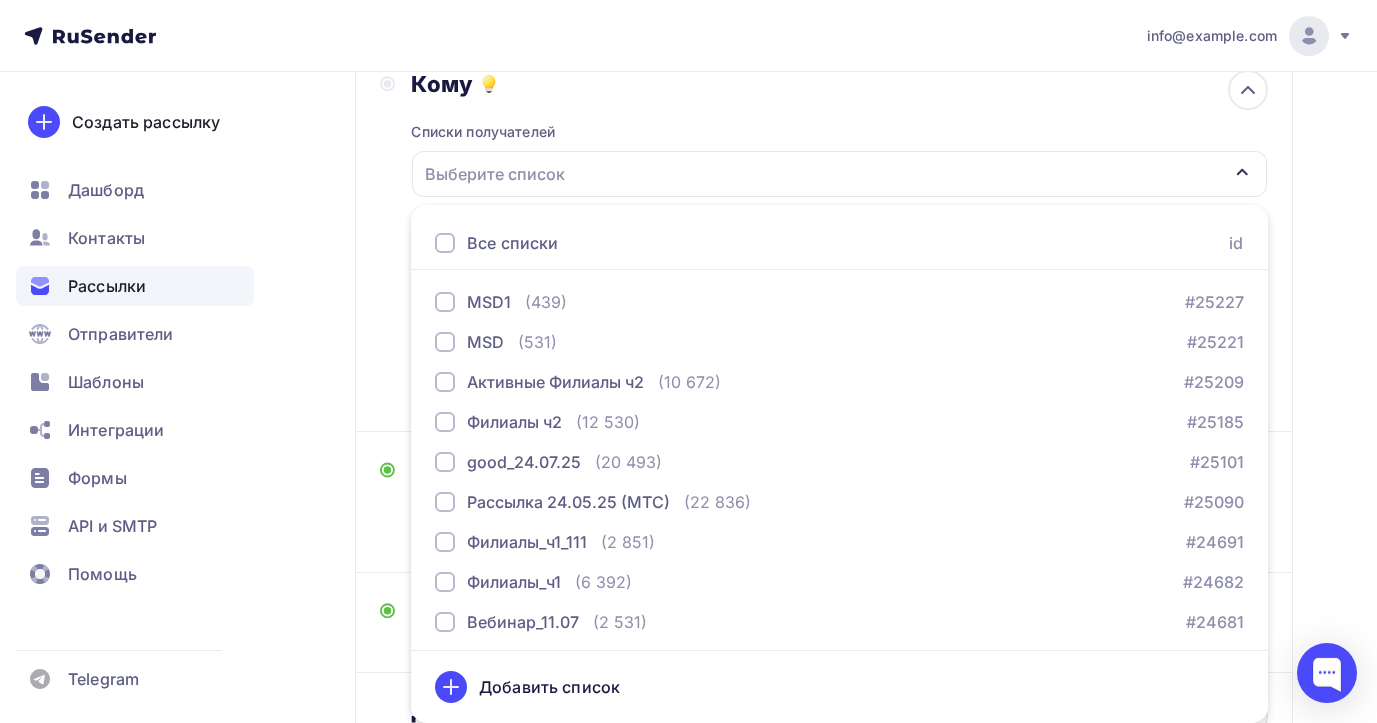 click on "info@viva-pharma.group             Аккаунт         Тарифы       Выйти
Создать рассылку
Дашборд
Контакты
Рассылки
Отправители
Шаблоны
Интеграции
Формы
API и SMTP
Помощь
Telegram
Аккаунт         Тарифы                   Помощь       Выйти" at bounding box center (688, 36) 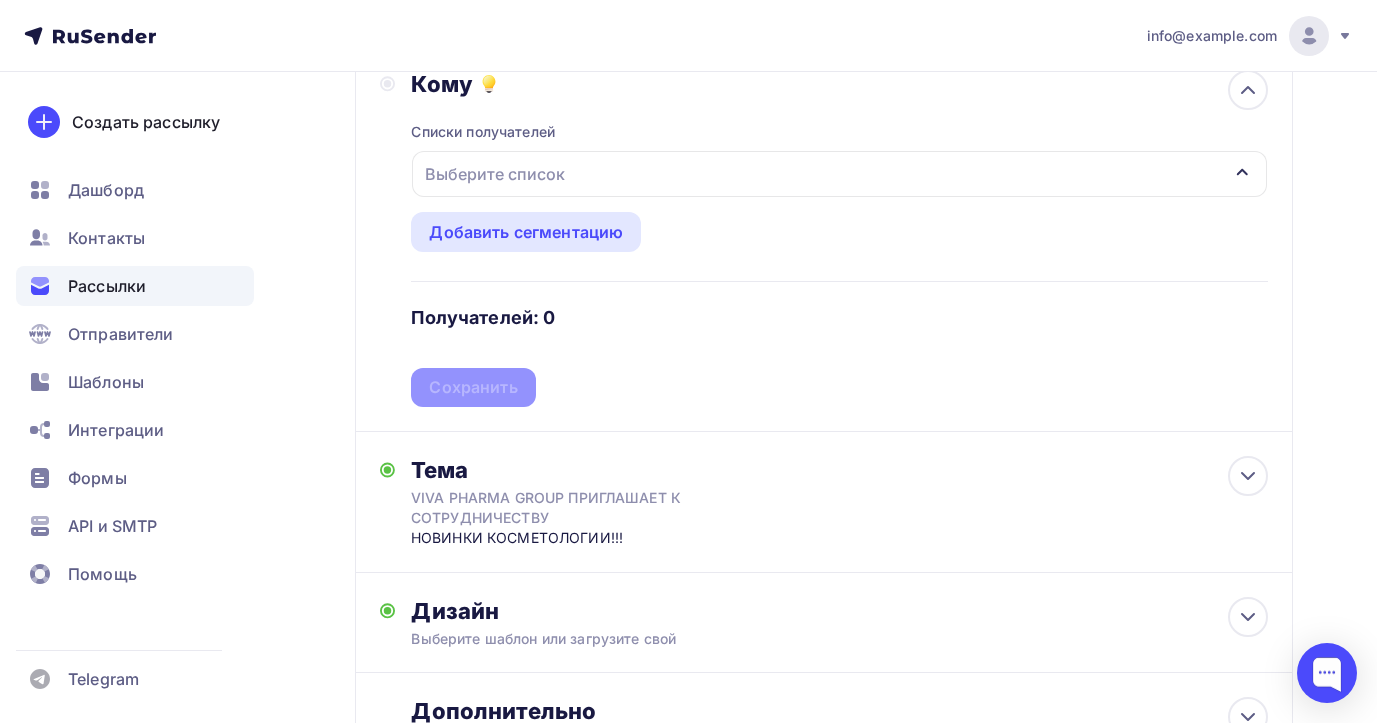 click on "Выберите список" at bounding box center [839, 174] 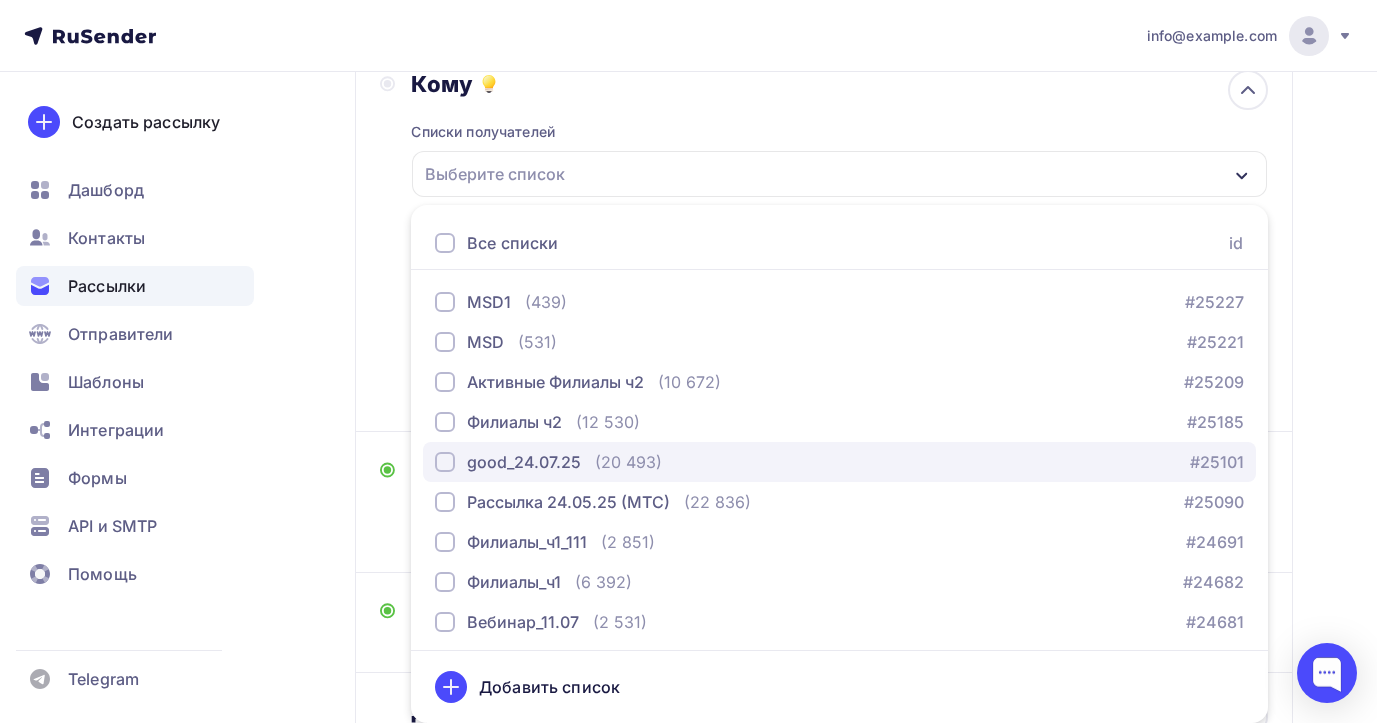 click on "good_24.07.25" at bounding box center (524, 462) 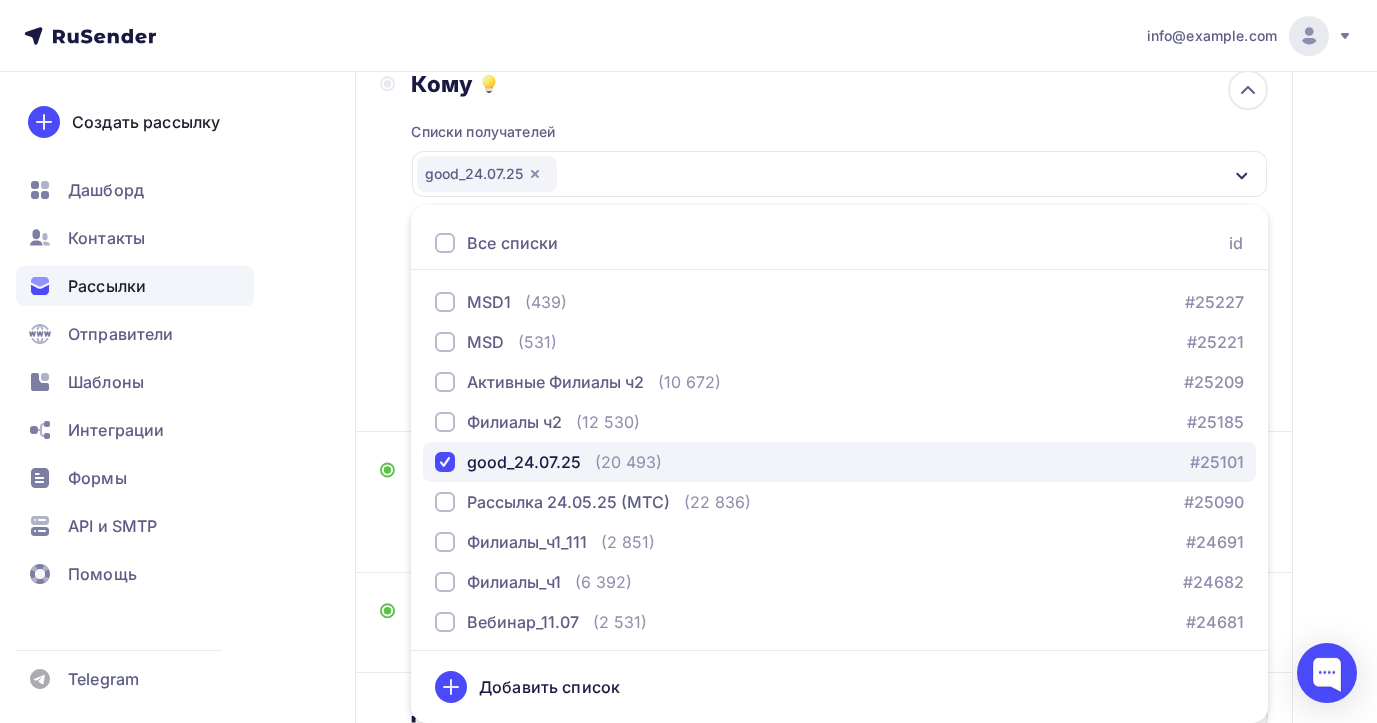 scroll, scrollTop: 44, scrollLeft: 0, axis: vertical 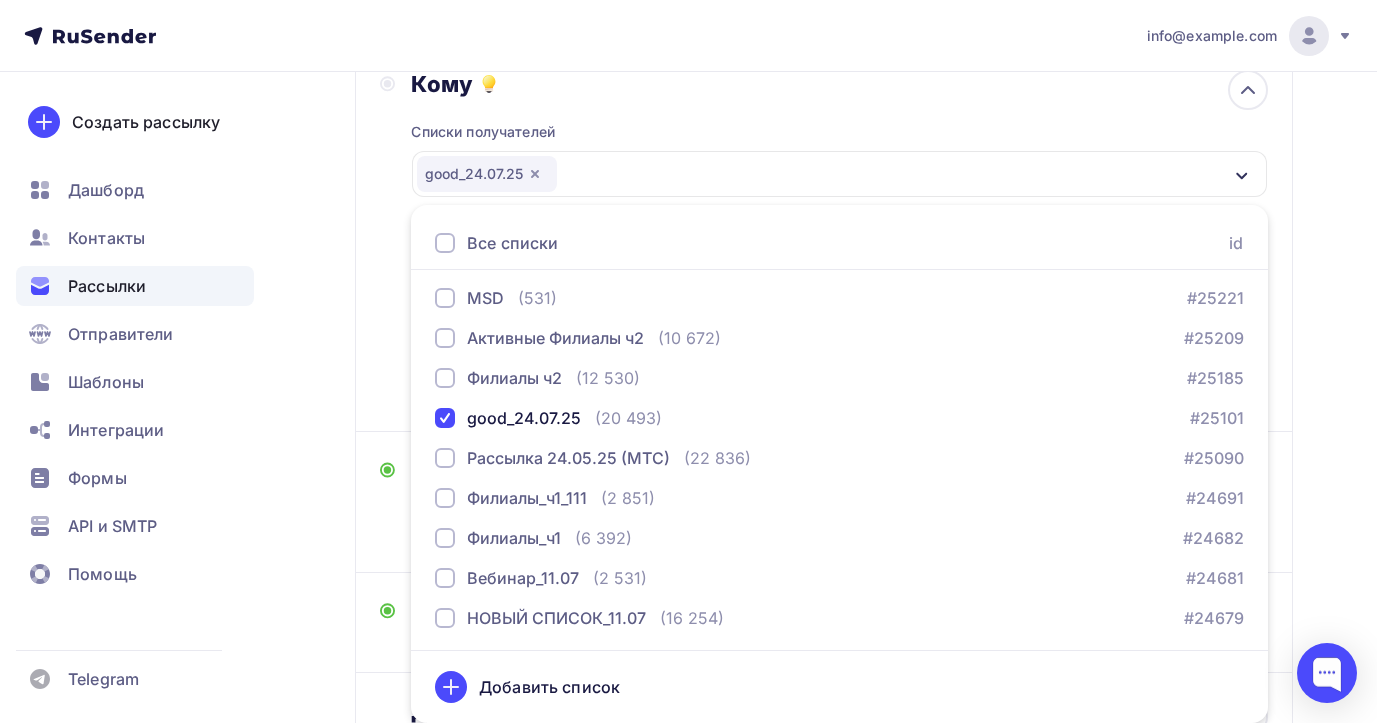 click on "Назад
Копия Копия Копия Копия Копия Рассылка_Москва_10.07.25
Копия Копия Копия Копия Копия Рассылка_Москва_10.07.25
Закончить позже
Переименовать рассылку
Удалить
Далее
Отправитель
Команда Viva Pharma Group
Email  *
info@viva-pharma.group
info@viva-pharma.group               Добавить отправителя
Рекомендуем  добавить почту на домене , чтобы рассылка не попала в «Спам»
Имя                 Сохранить" at bounding box center (688, 351) 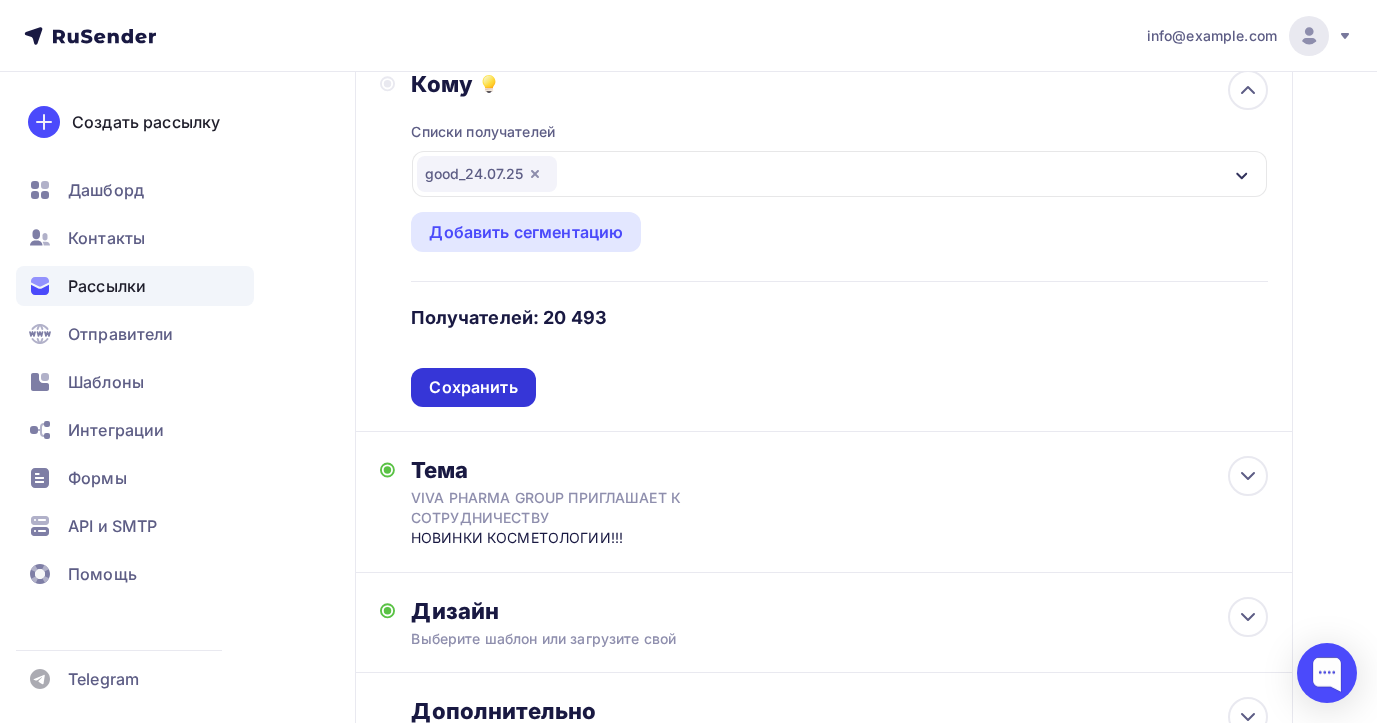 click on "Сохранить" at bounding box center [473, 387] 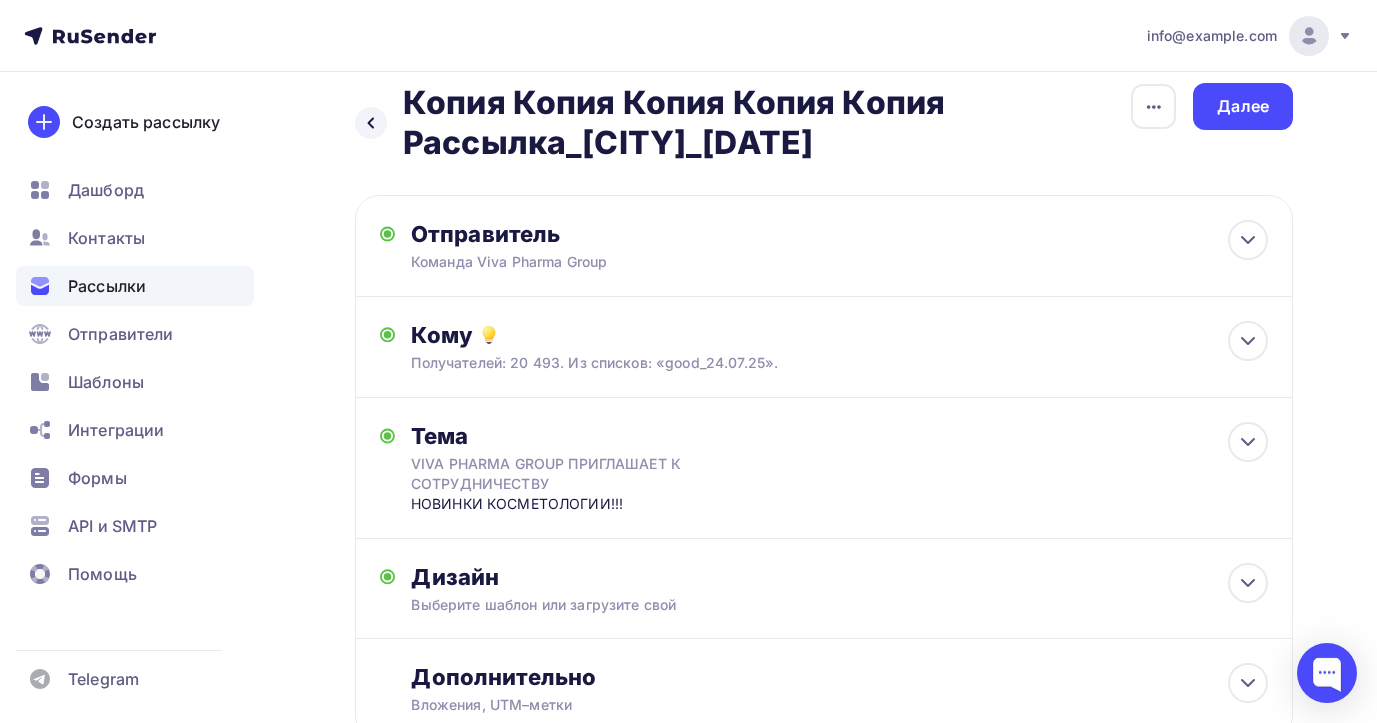 scroll, scrollTop: 0, scrollLeft: 0, axis: both 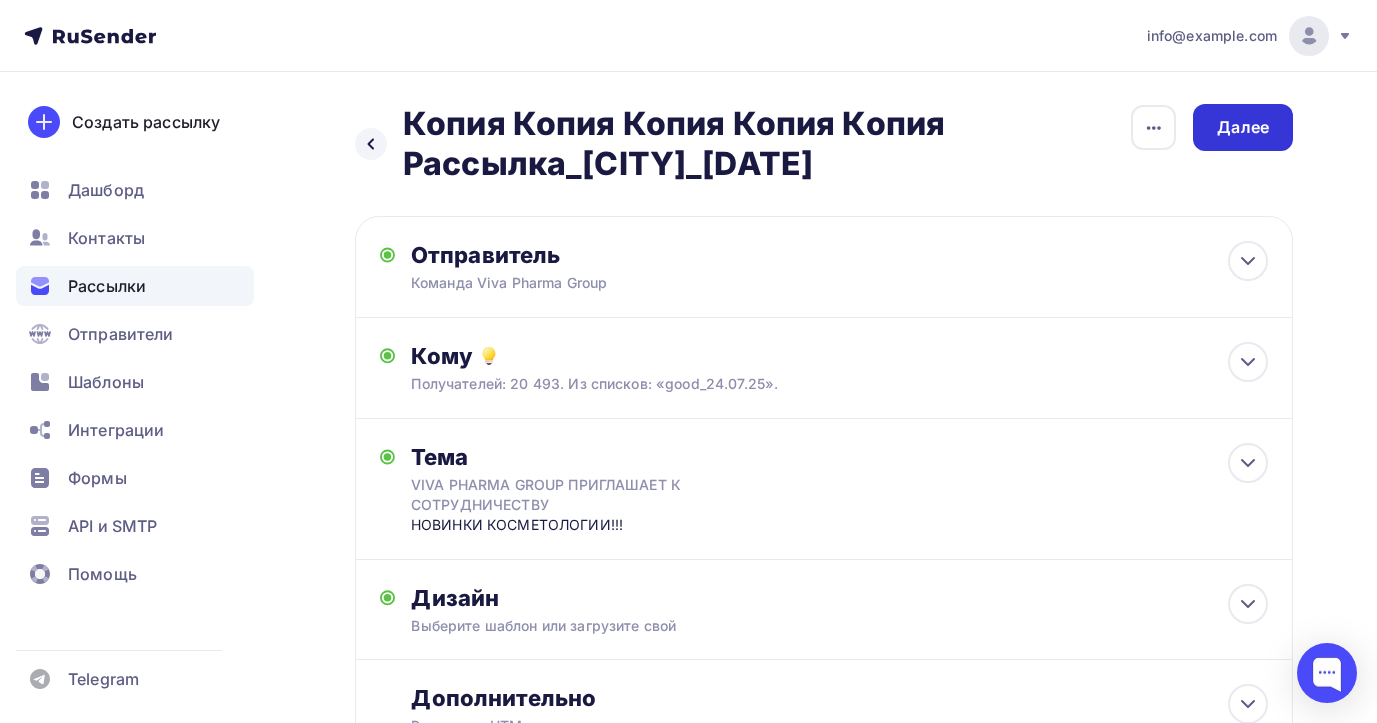 click on "Далее" at bounding box center (1243, 127) 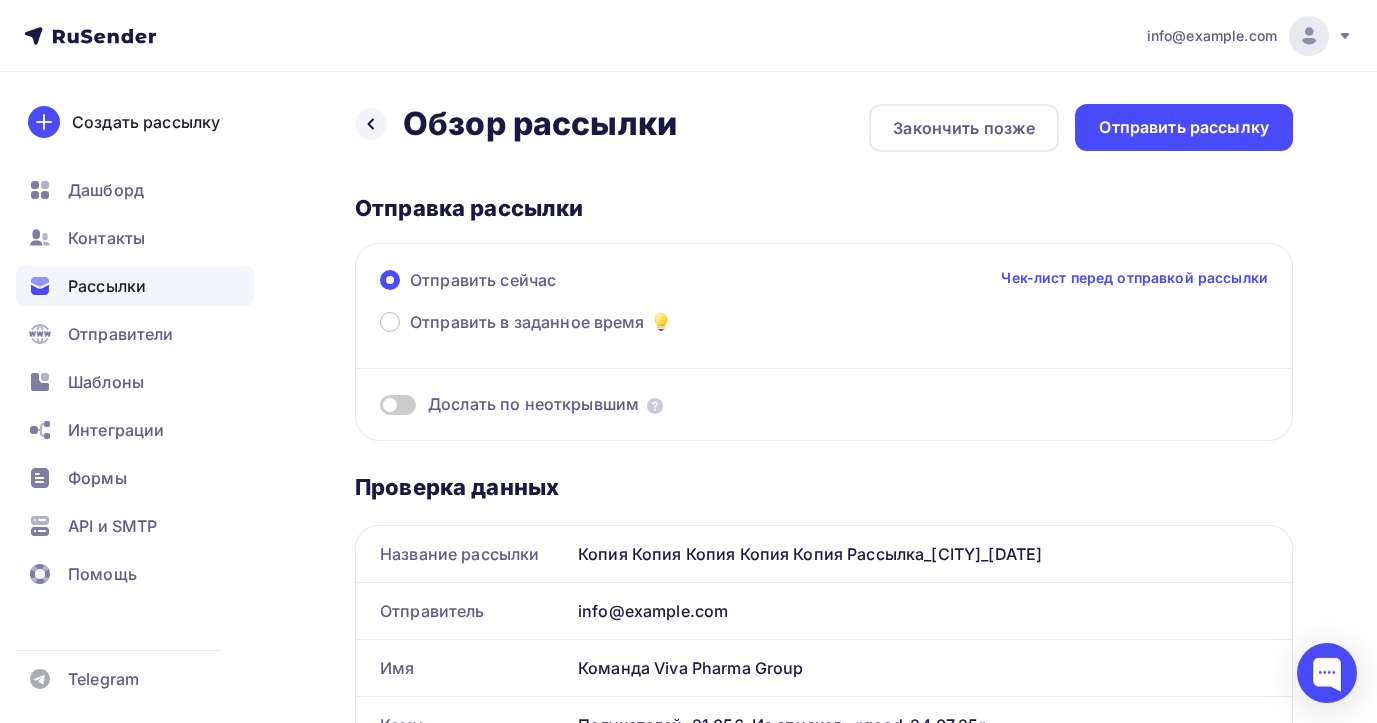 scroll, scrollTop: 0, scrollLeft: 0, axis: both 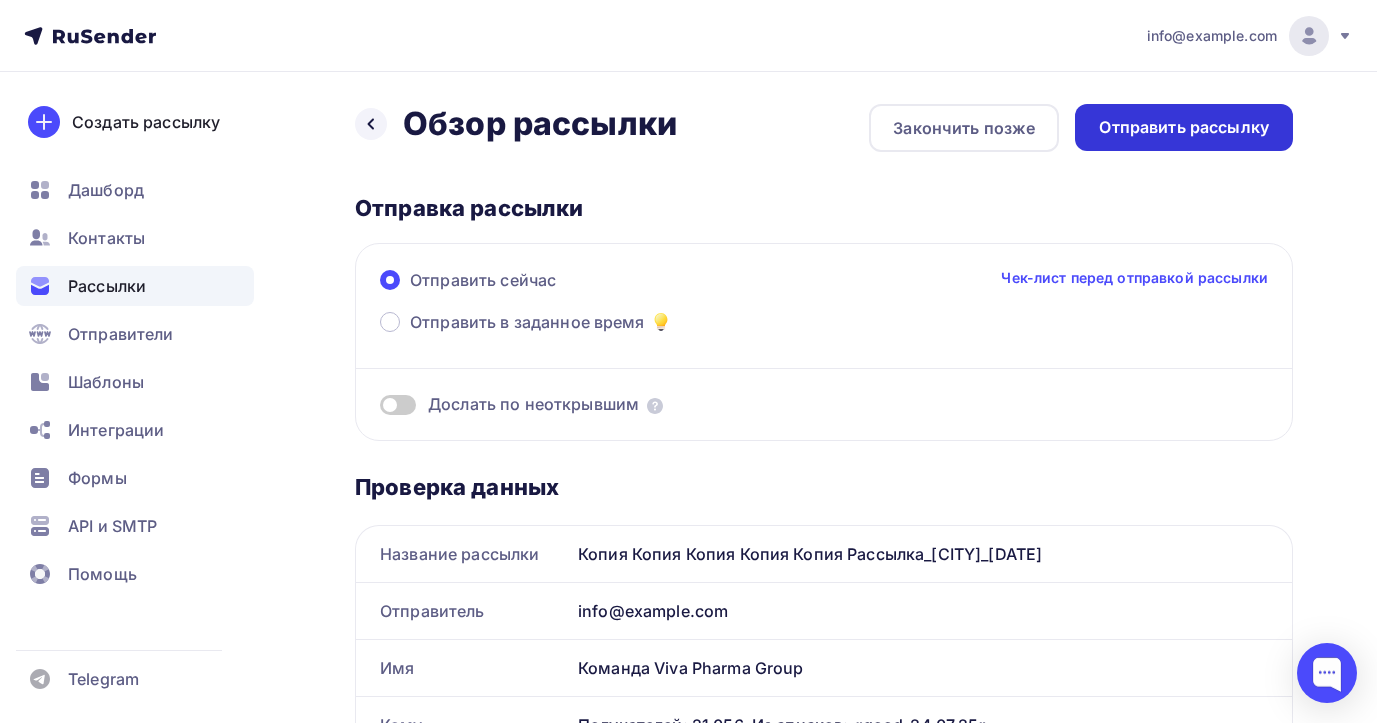 click on "Отправить рассылку" at bounding box center [1184, 127] 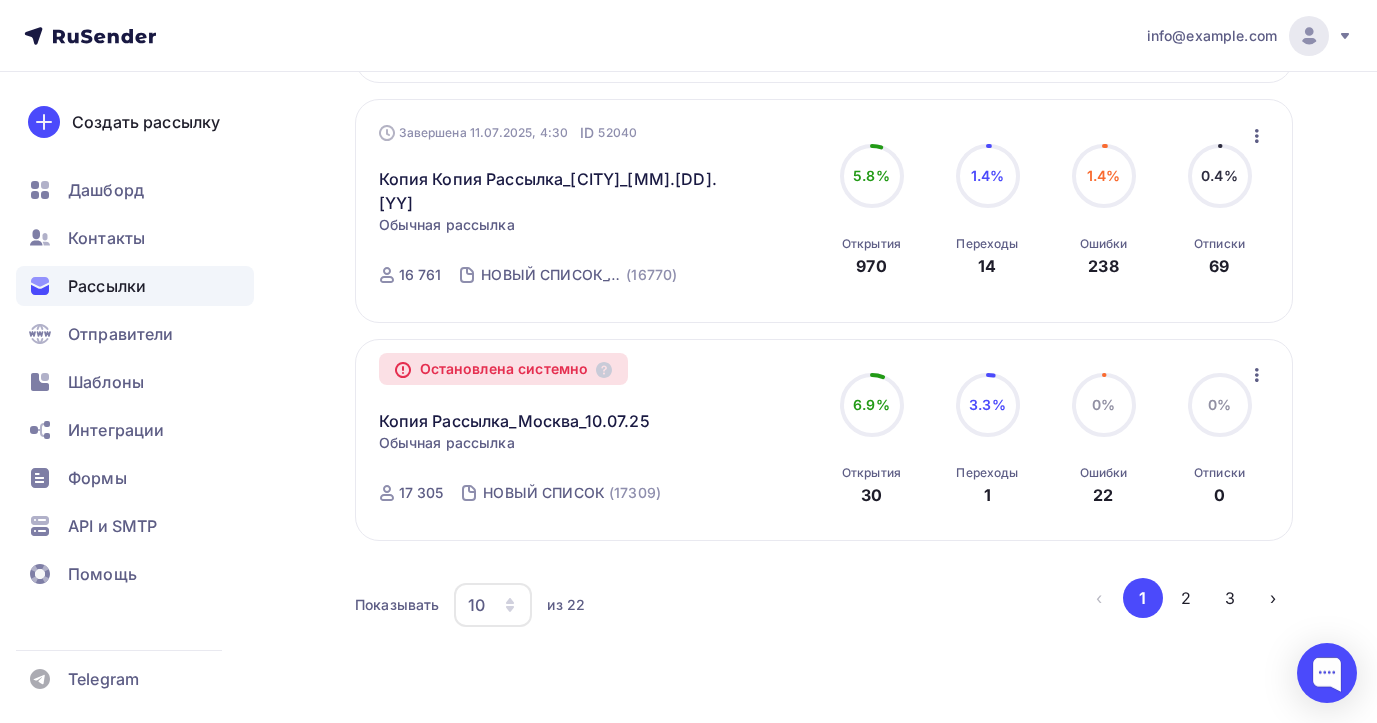 scroll, scrollTop: 2167, scrollLeft: 0, axis: vertical 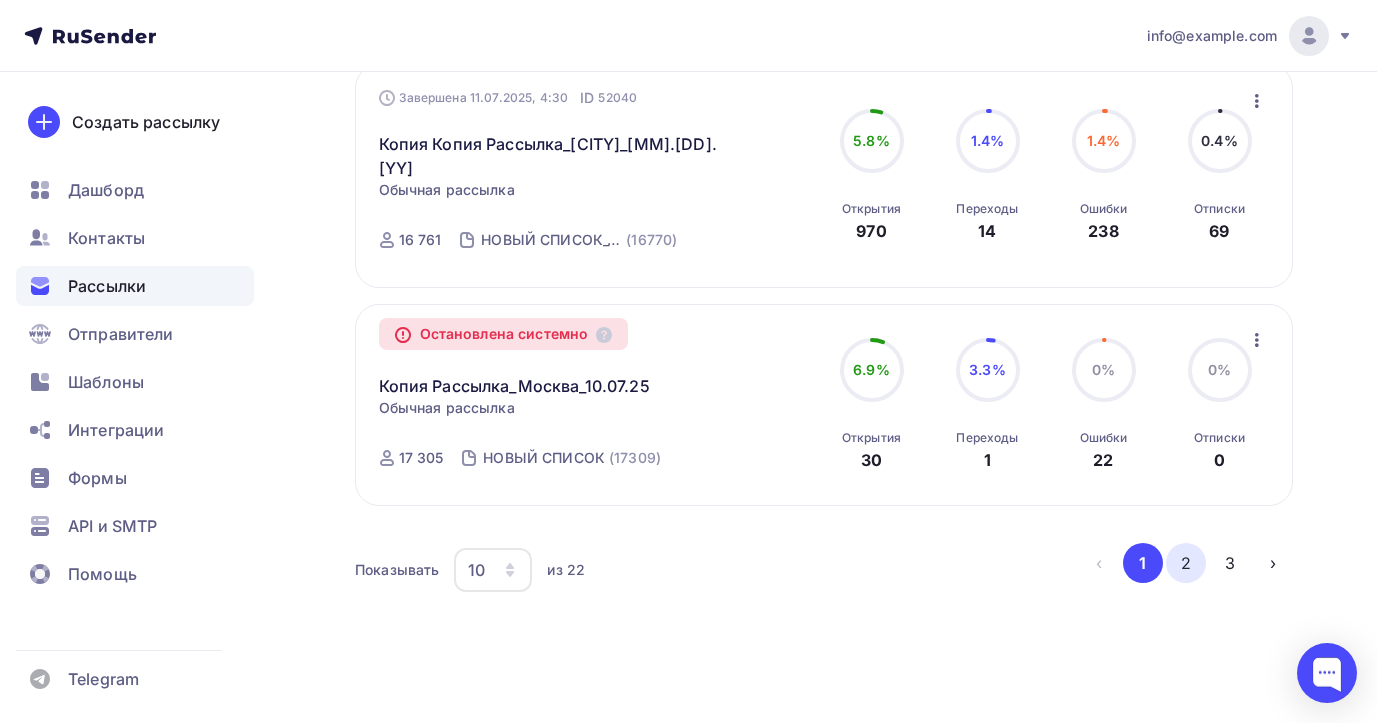 click on "2" at bounding box center (1186, 563) 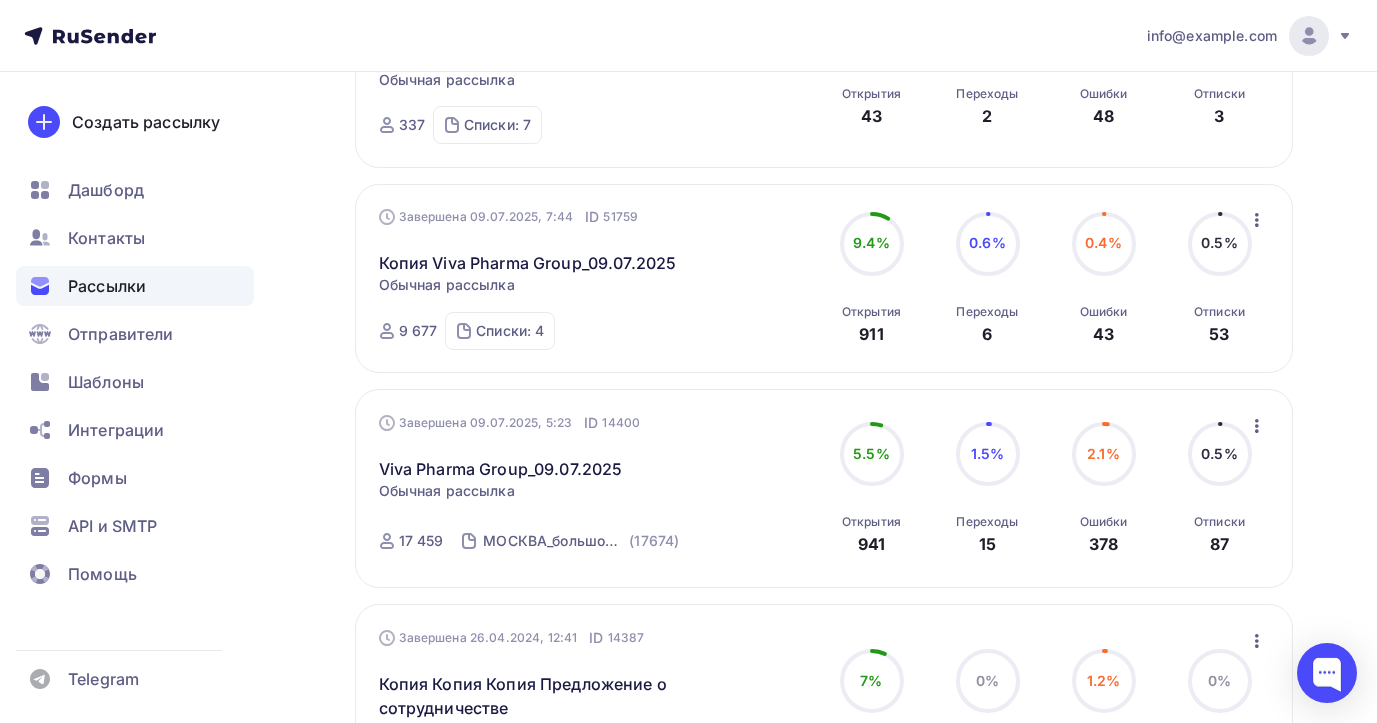 scroll, scrollTop: 841, scrollLeft: 0, axis: vertical 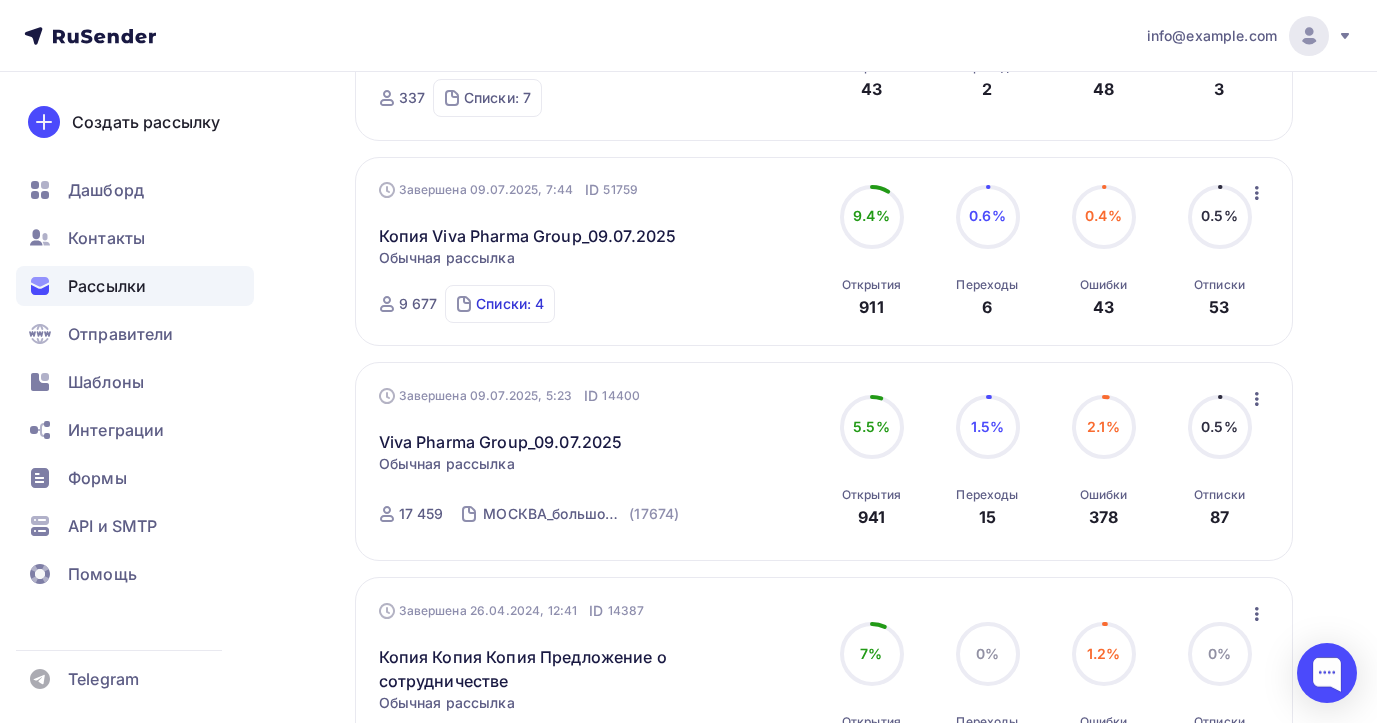 click on "Списки: 4" at bounding box center [510, 304] 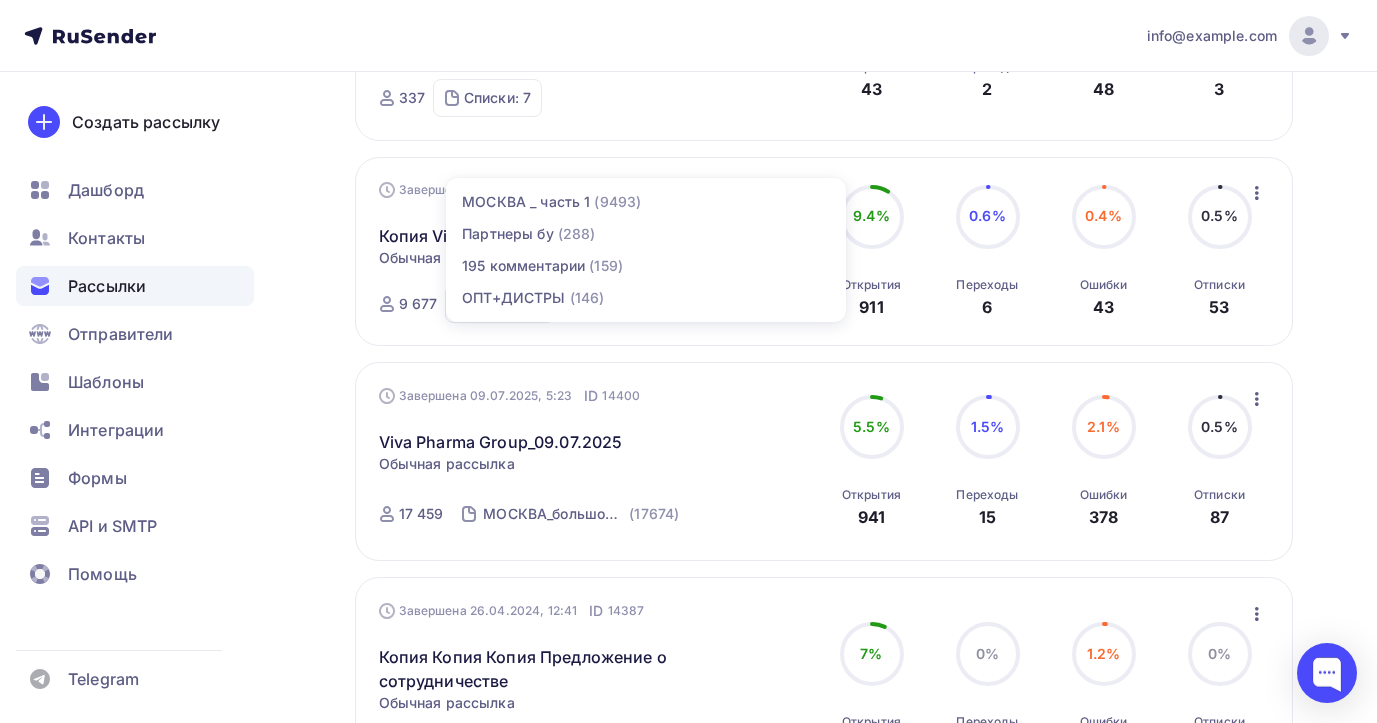 click on "Рассылки
Рассылки
Создать рассылку
Черновики
3
Идущие
0
Завершенные
22
Завершенные
22
Черновики
3
Идущие
0
Все
Все папки           Создать новую папку
Остановлена системно
Рассылка_Москва_10.07.25
Копировать в новую
Обычная рассылка
Завершена
10.07.2025, 9:20
ID   51967
Остановлена системно
19 905" at bounding box center (688, 570) 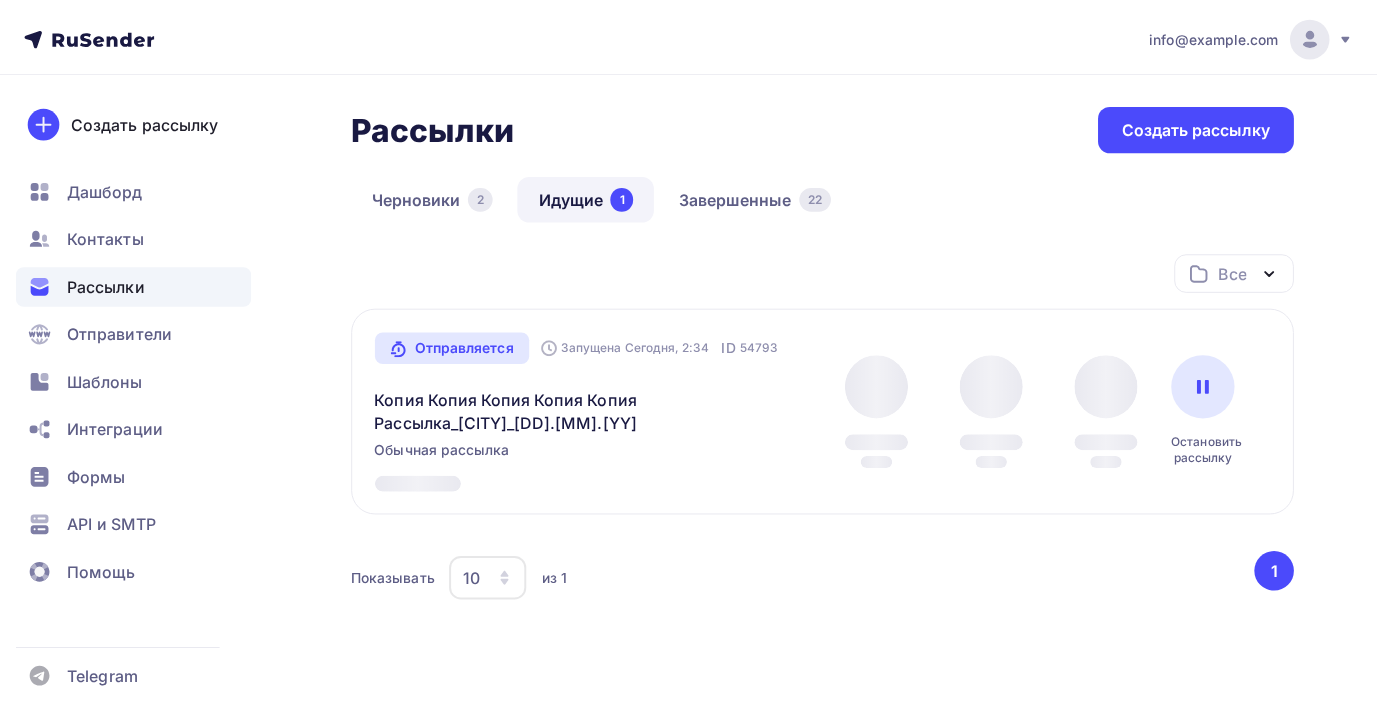 scroll, scrollTop: 0, scrollLeft: 0, axis: both 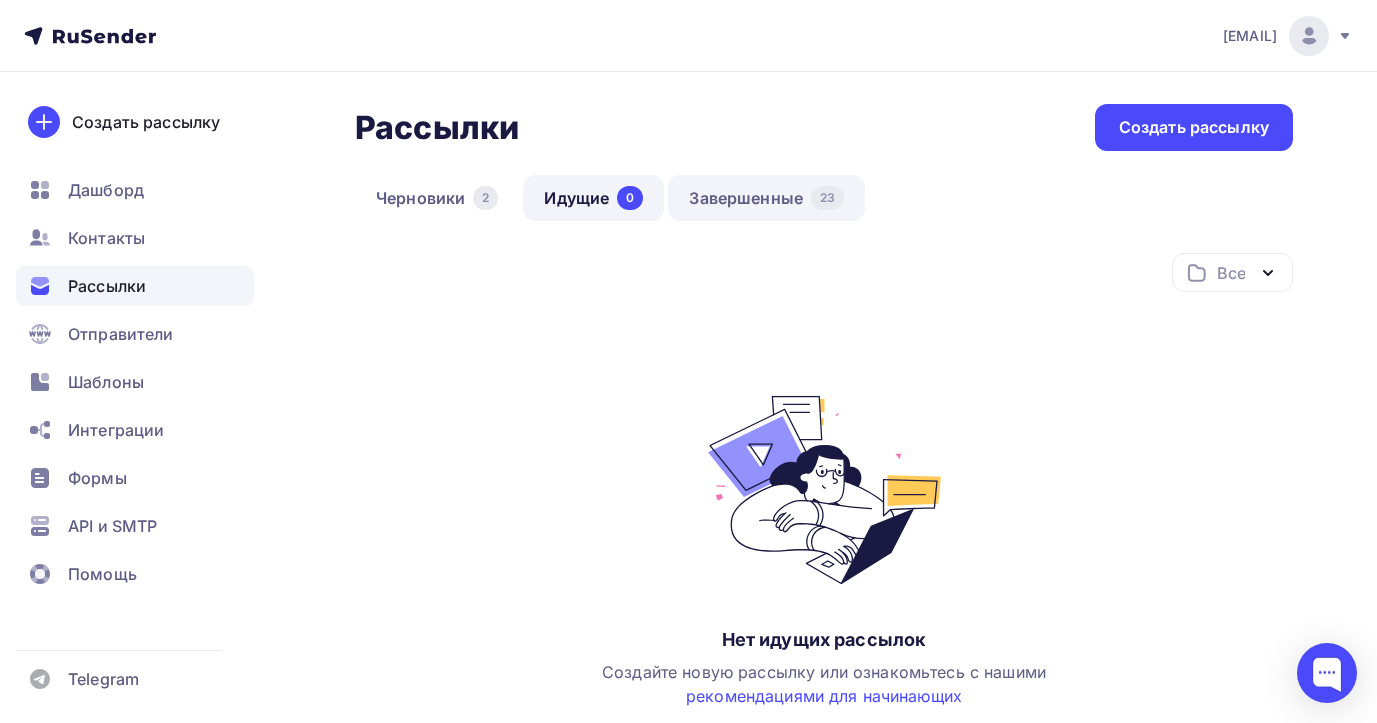 click on "Завершенные
23" at bounding box center [766, 198] 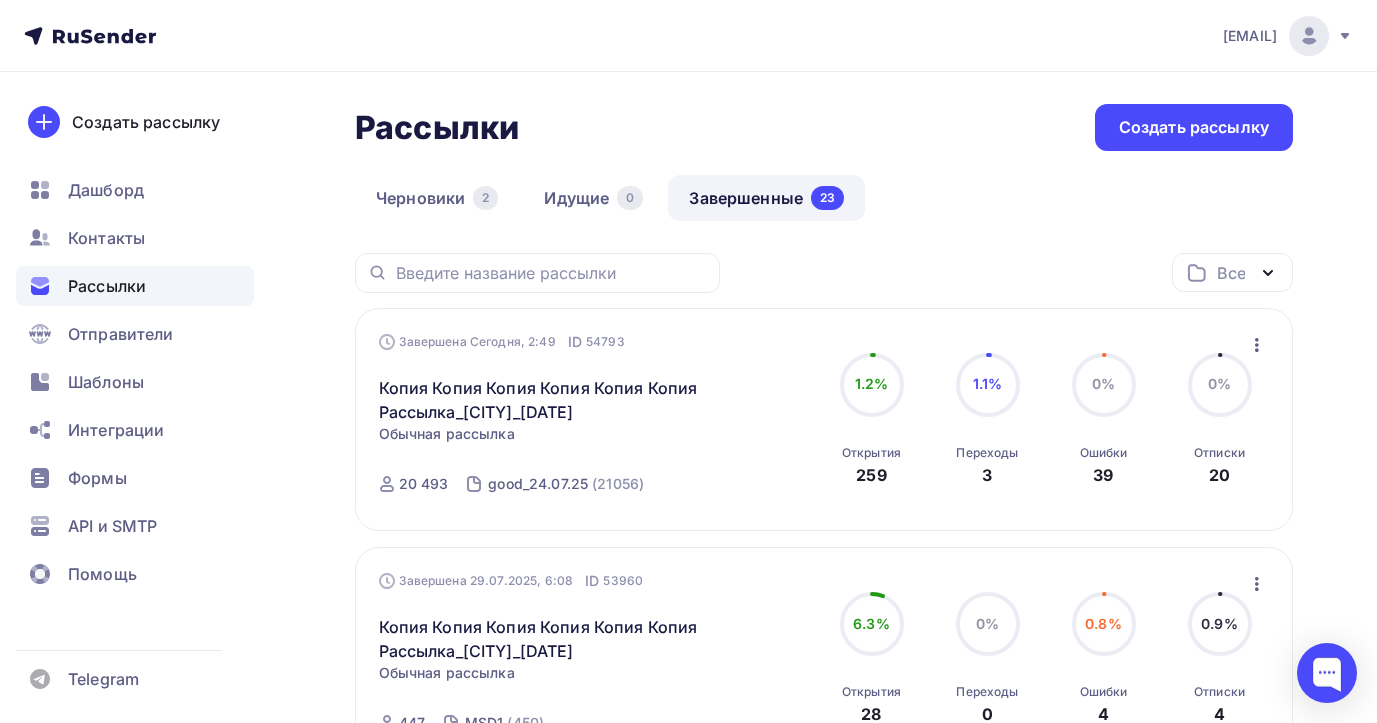 click 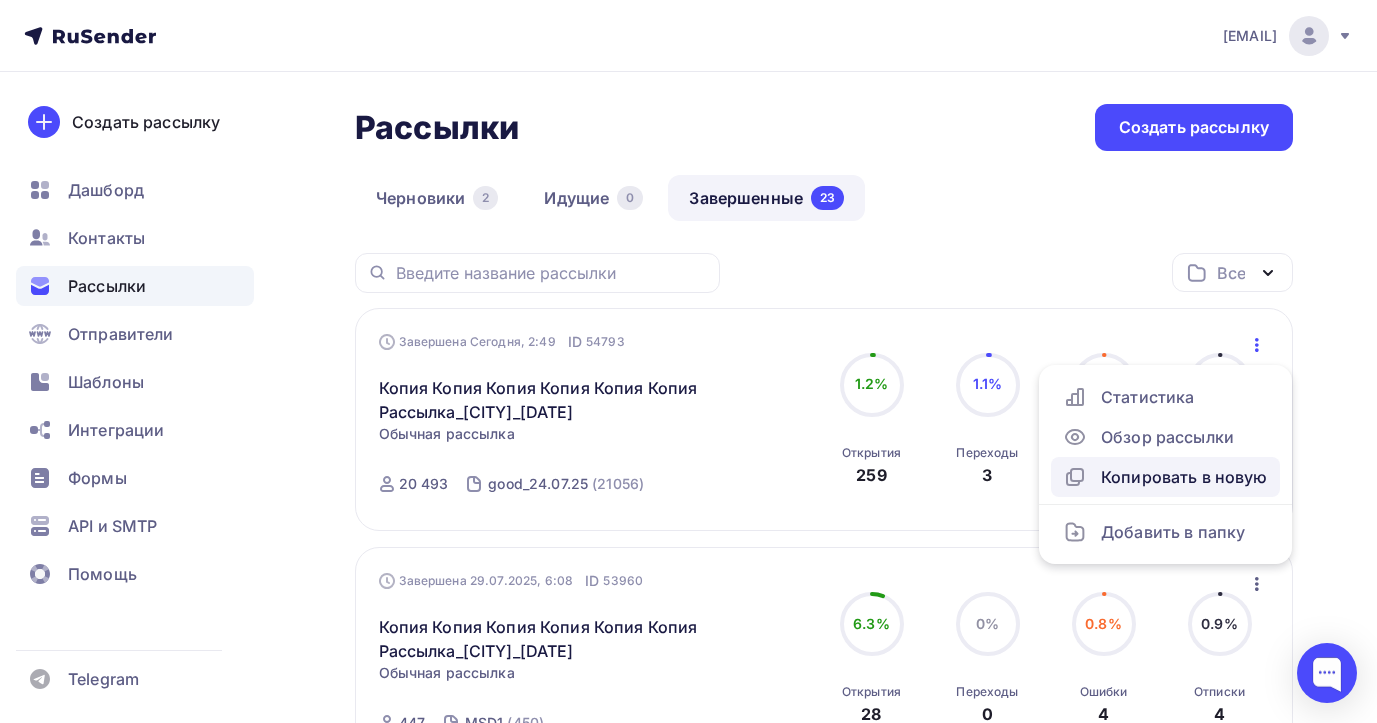 click on "Копировать в новую" at bounding box center (1165, 477) 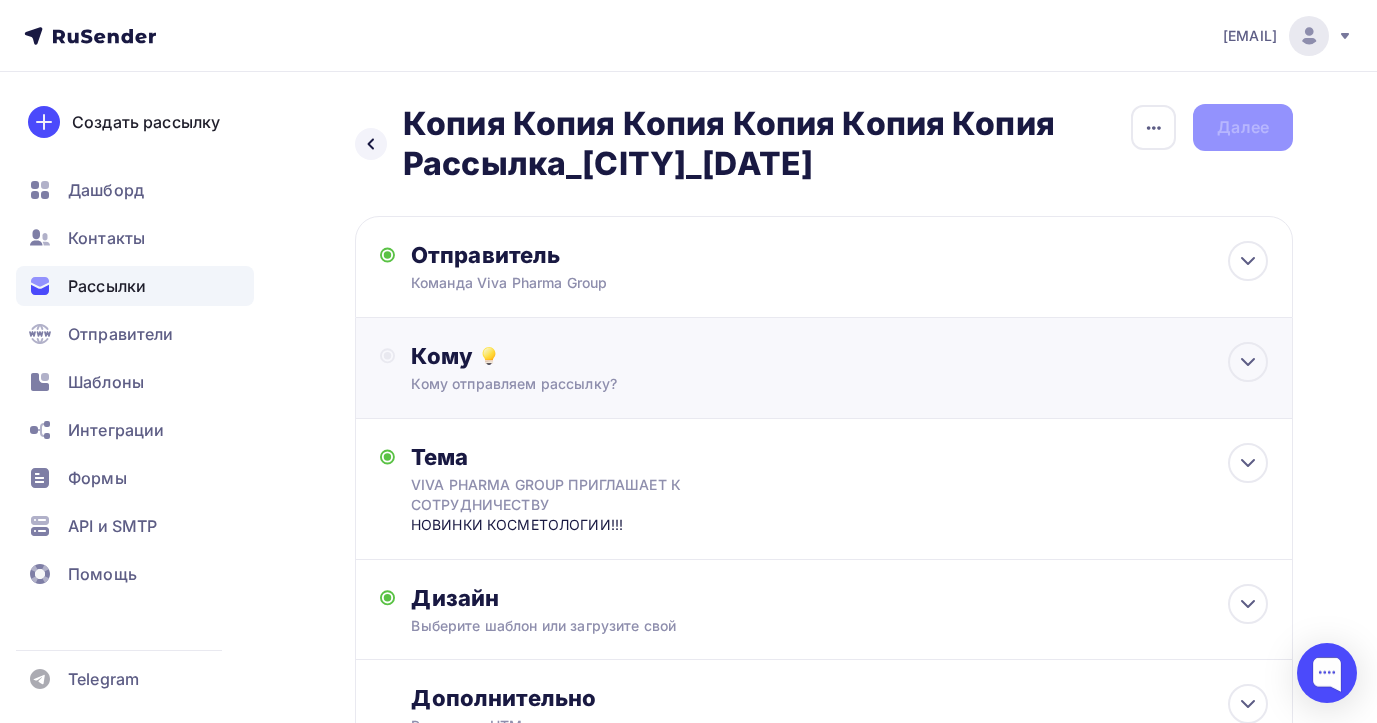 click on "Кому
Кому отправляем рассылку?
Списки получателей
Выберите список
Все списки
id
MSD1
(439)
#25227
MSD
(531)
#25221
Активные Филиалы ч2
(10 672)
#25209
Филиалы ч2
(12 530)
#25185
good_24.07.25
(20 440)
#25101
Рассылка 24.05.25 (МТС)" at bounding box center (839, 368) 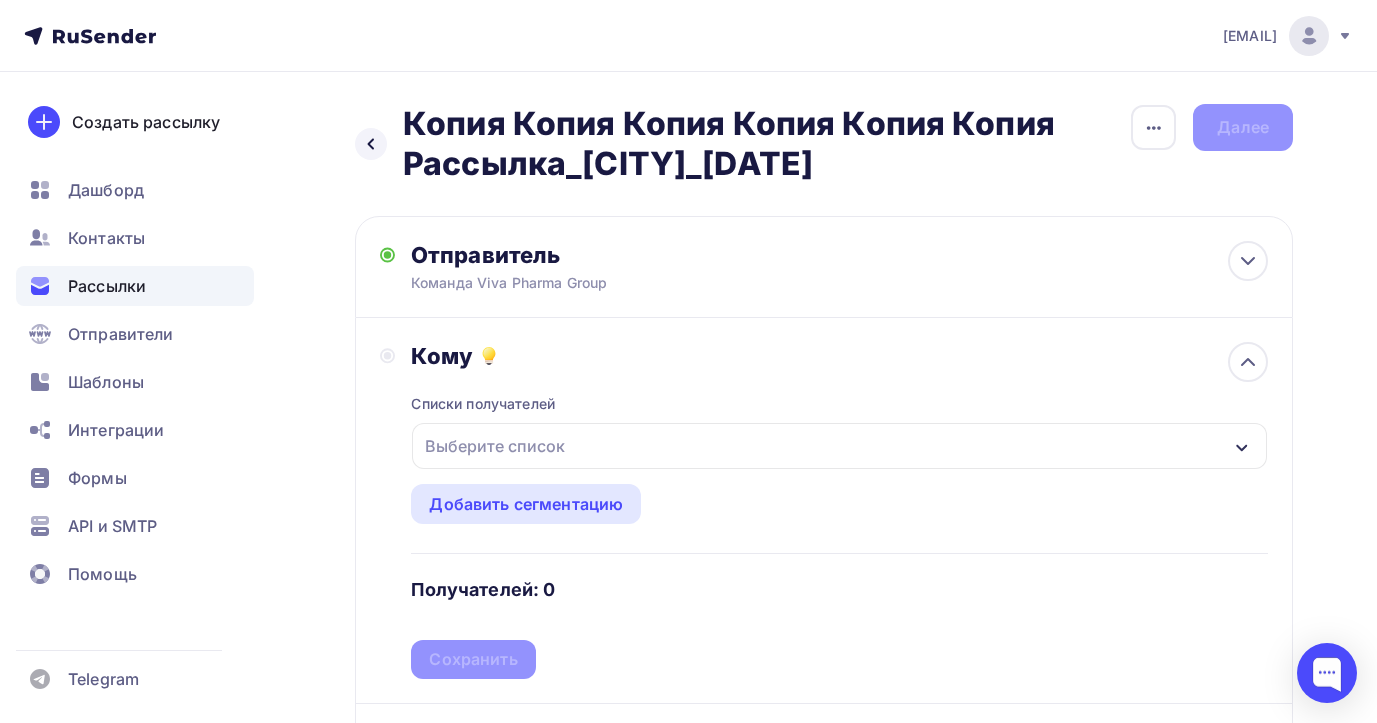 click on "Выберите список" at bounding box center [839, 446] 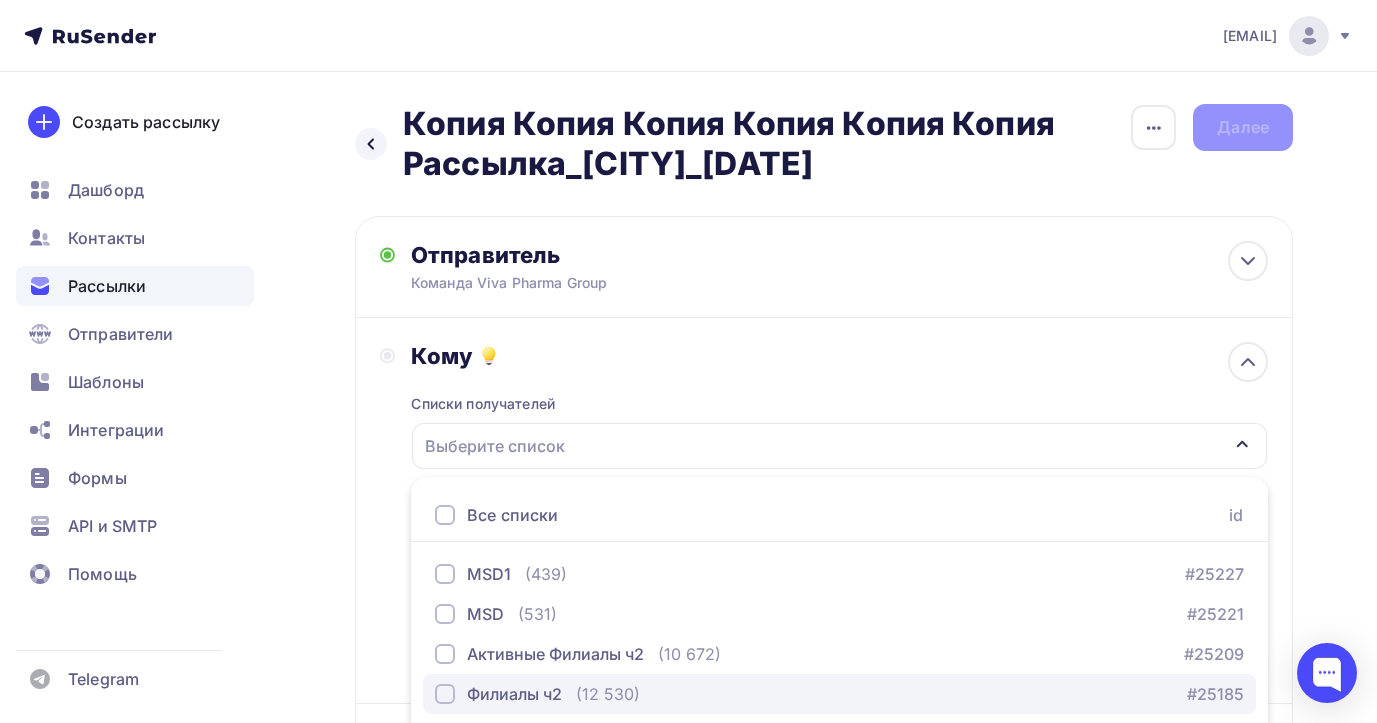 scroll, scrollTop: 272, scrollLeft: 0, axis: vertical 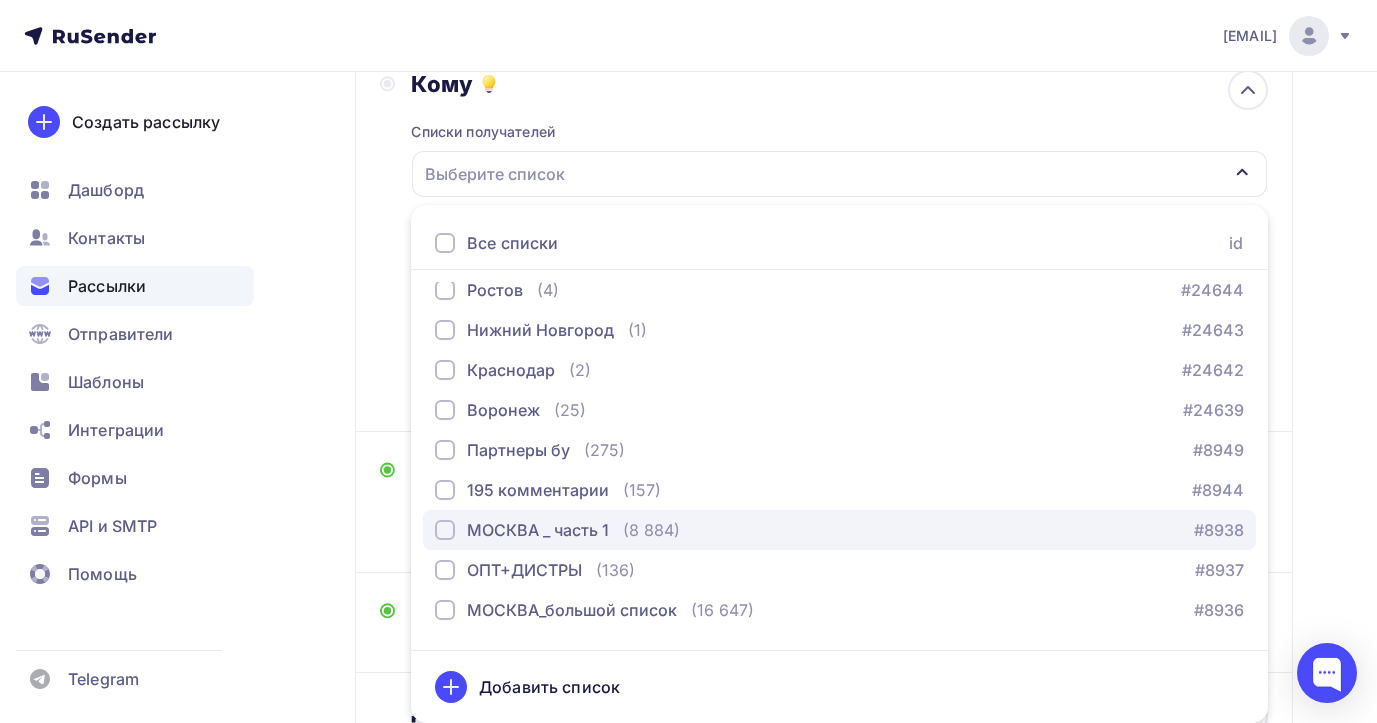 click at bounding box center [445, 530] 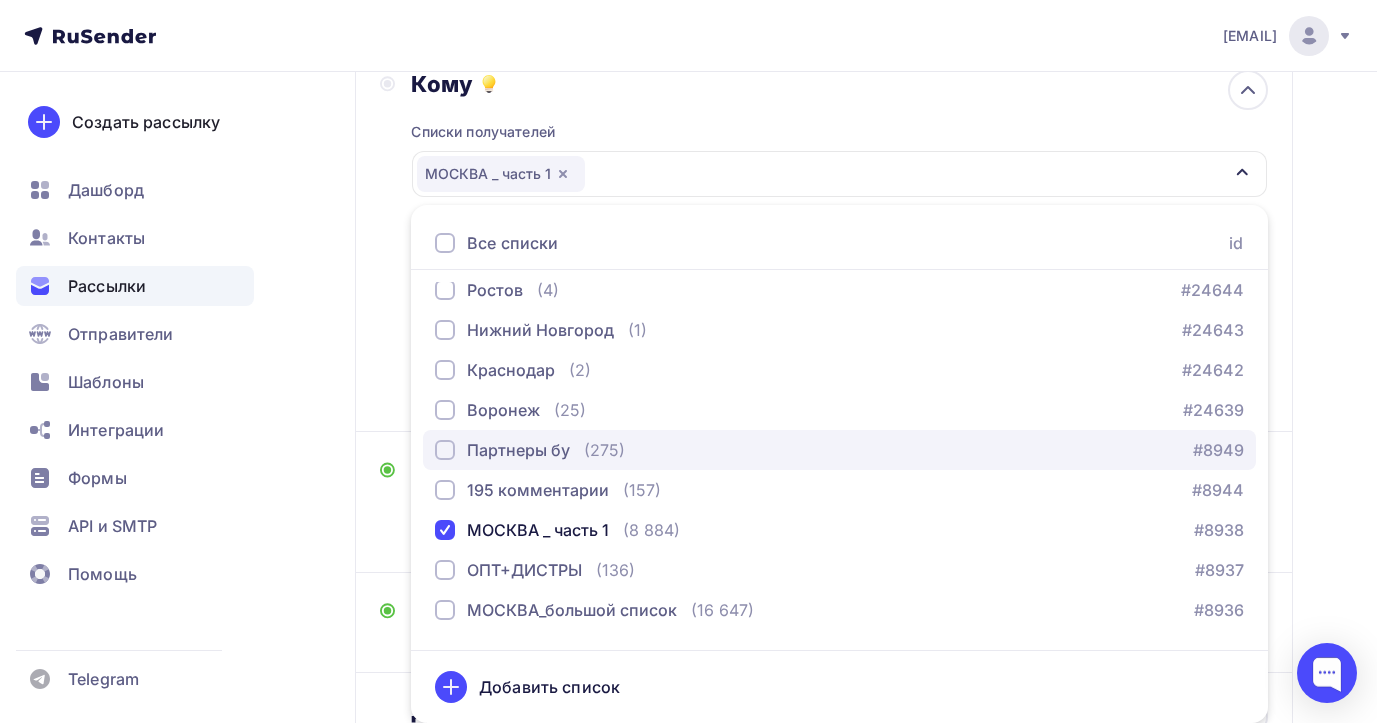 click on "Партнеры бу" at bounding box center (518, 450) 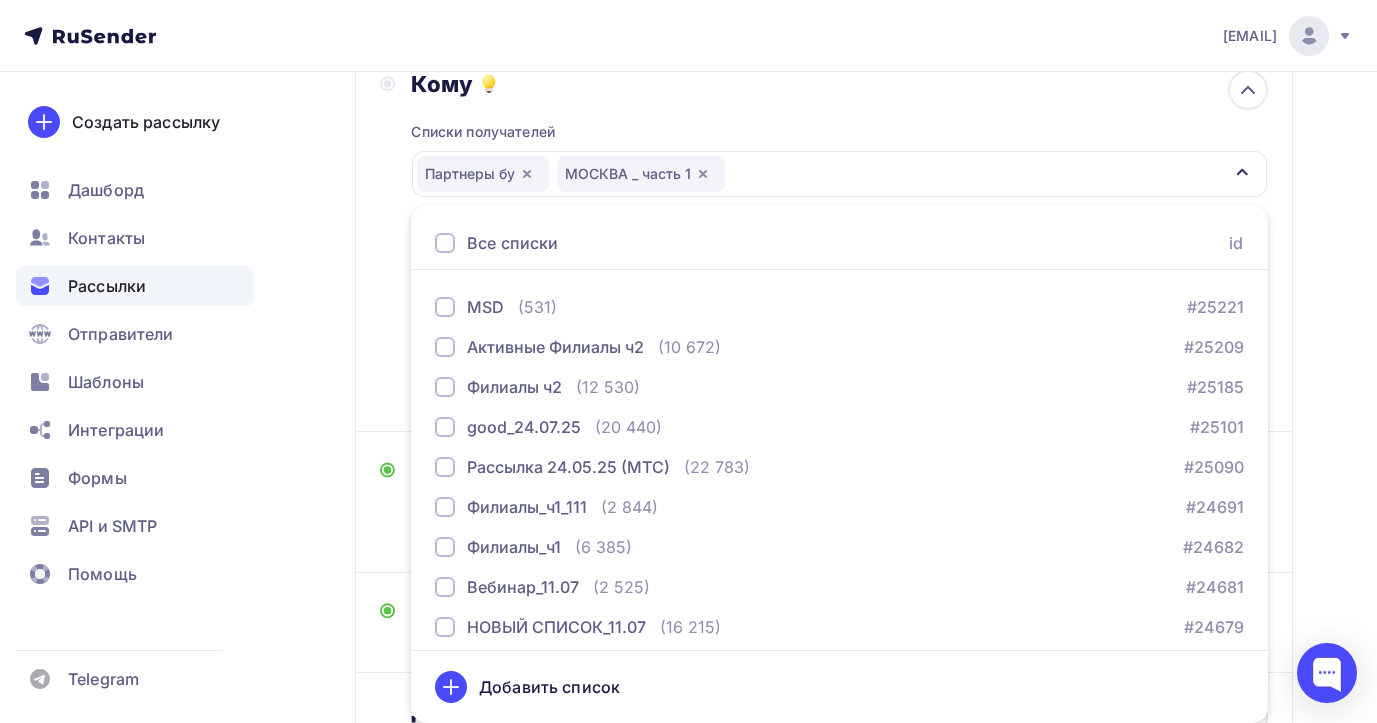 scroll, scrollTop: 0, scrollLeft: 0, axis: both 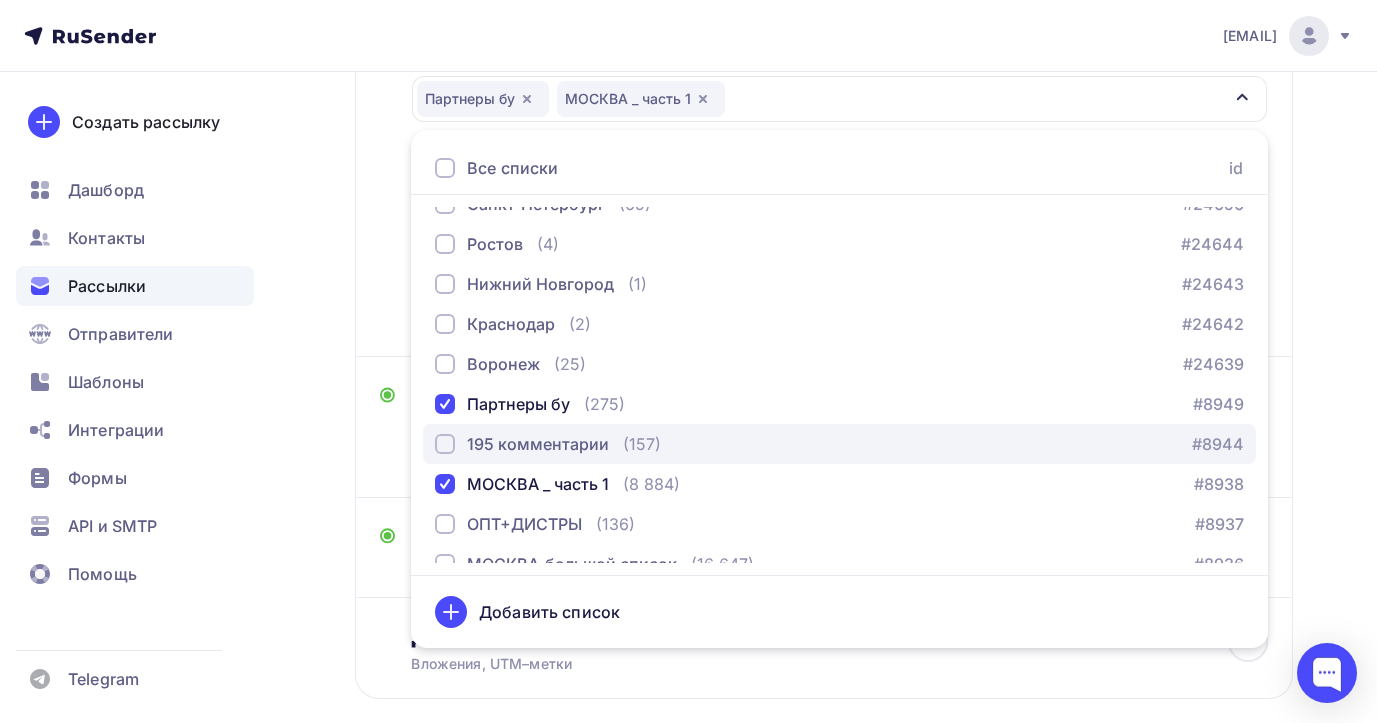 click at bounding box center [445, 444] 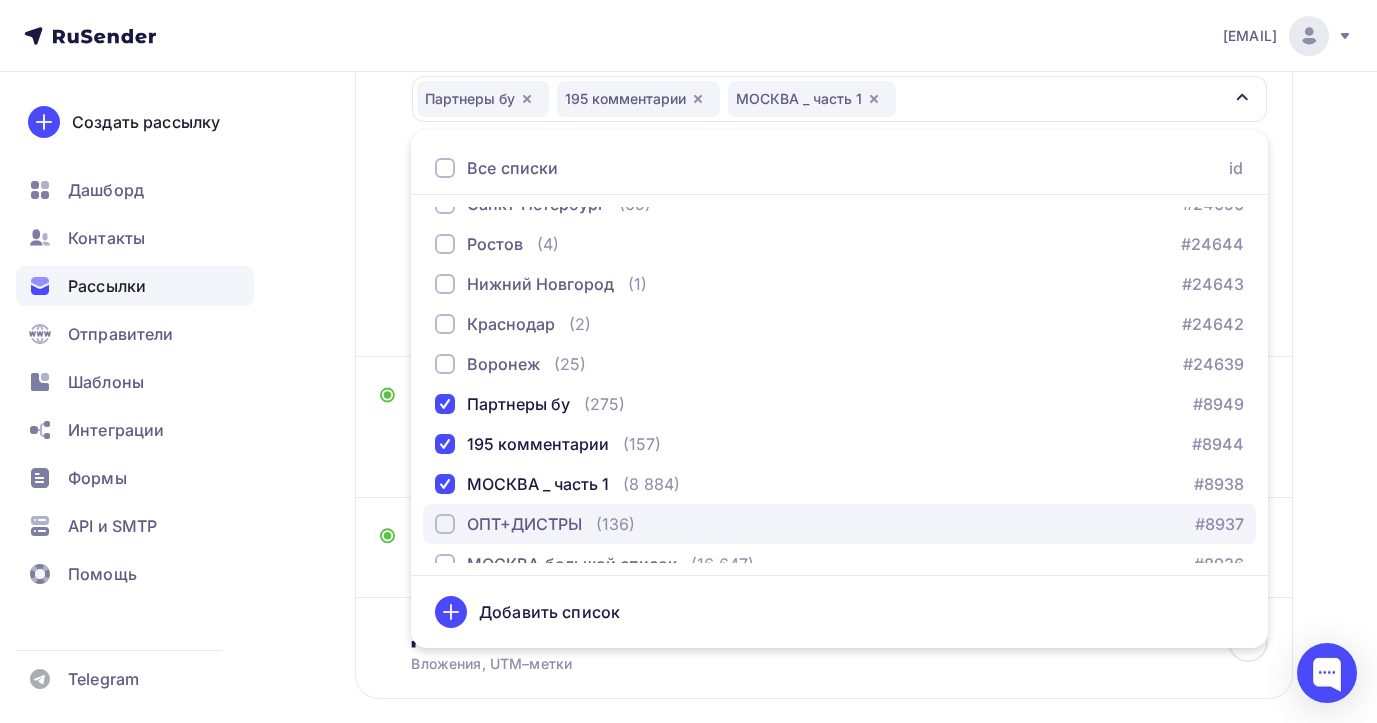 click at bounding box center (445, 524) 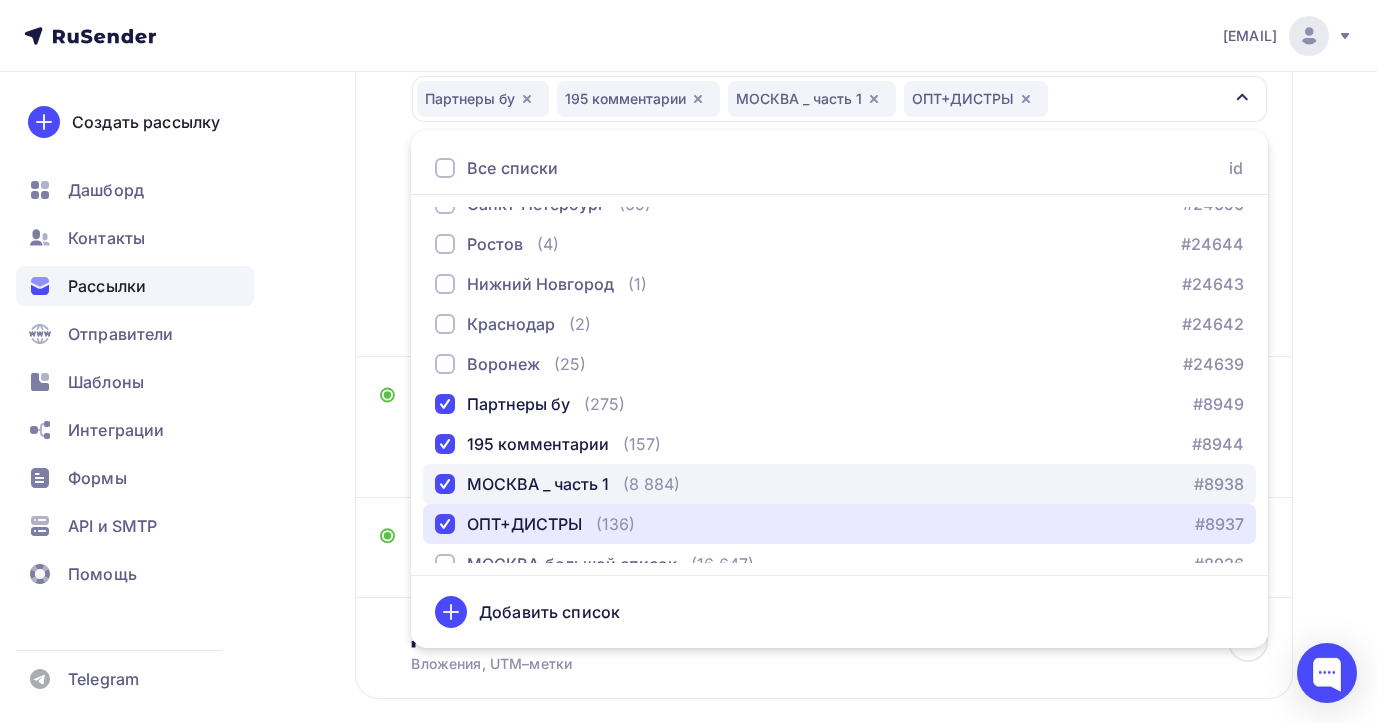 scroll, scrollTop: 684, scrollLeft: 0, axis: vertical 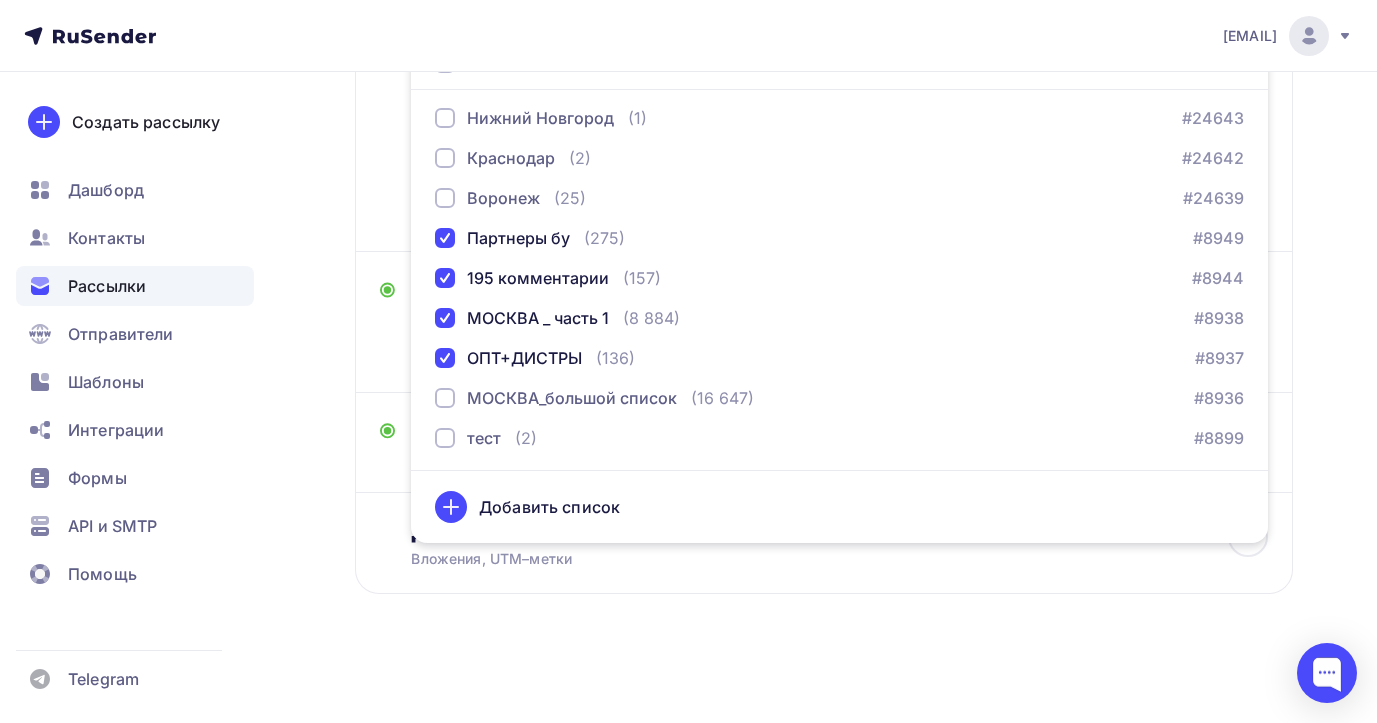 click on "Назад
Копия Копия Копия Копия Копия Копия Рассылка_Москва_10.07.25
Копия Копия Копия Копия Копия Копия Рассылка_Москва_10.07.25
Закончить позже
Переименовать рассылку
Удалить
Далее
Отправитель
Команда Viva Pharma Group
Email  *
info@viva-pharma.group
info@viva-pharma.group               Добавить отправителя
Рекомендуем  добавить почту на домене , чтобы рассылка не попала в «Спам»
Имя                                 12:45" at bounding box center (688, 171) 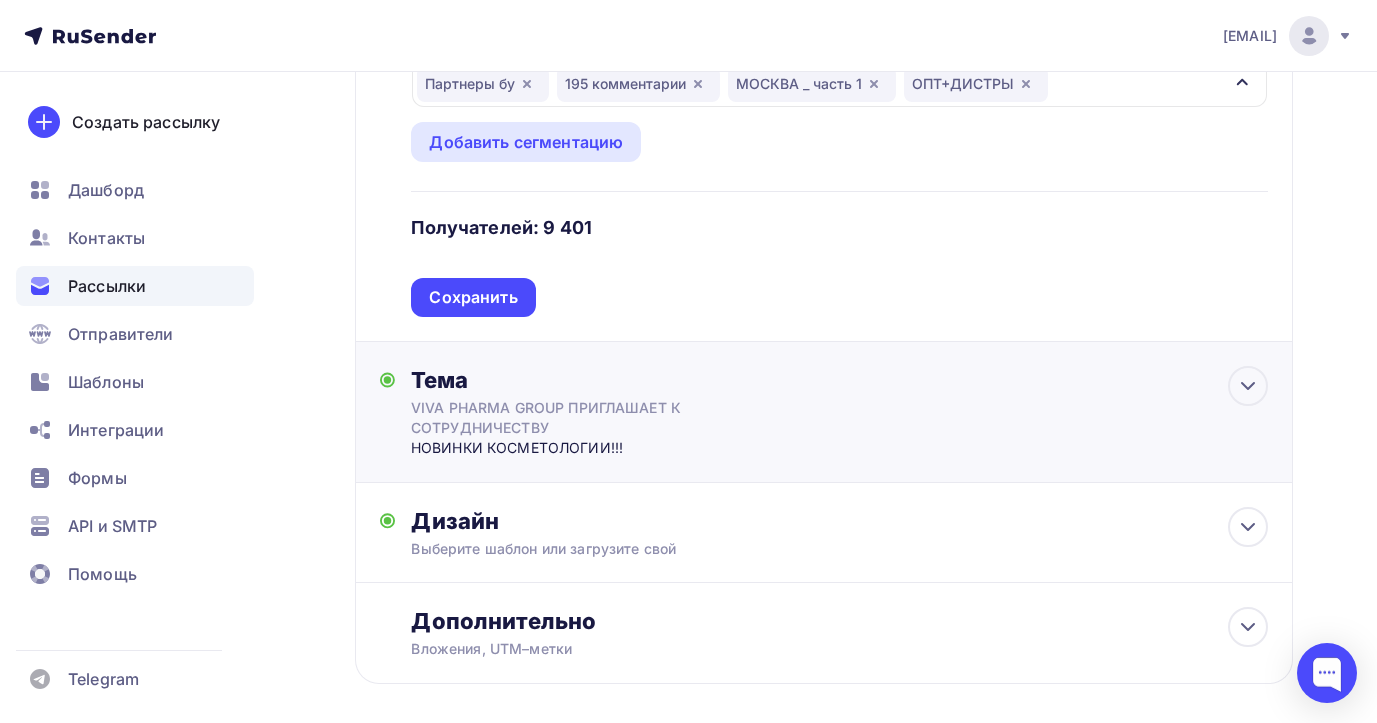 scroll, scrollTop: 312, scrollLeft: 0, axis: vertical 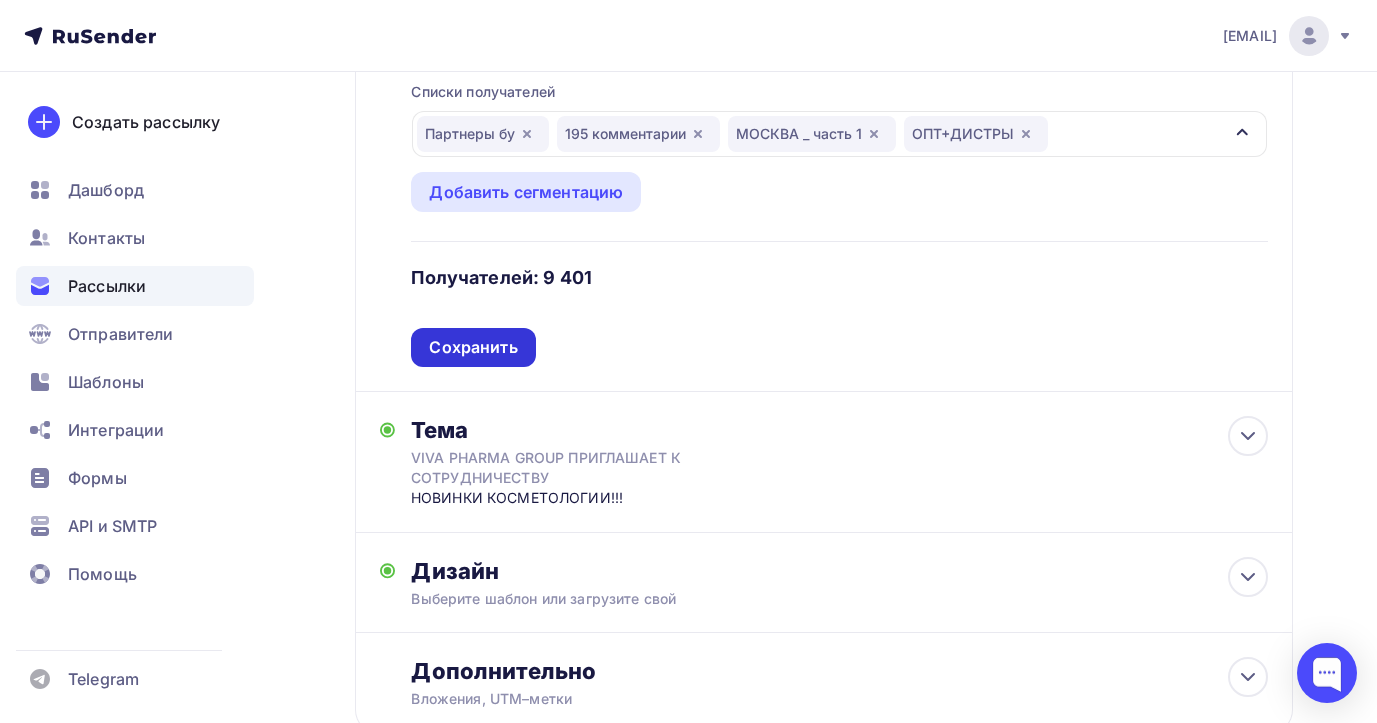 click on "Сохранить" at bounding box center [473, 347] 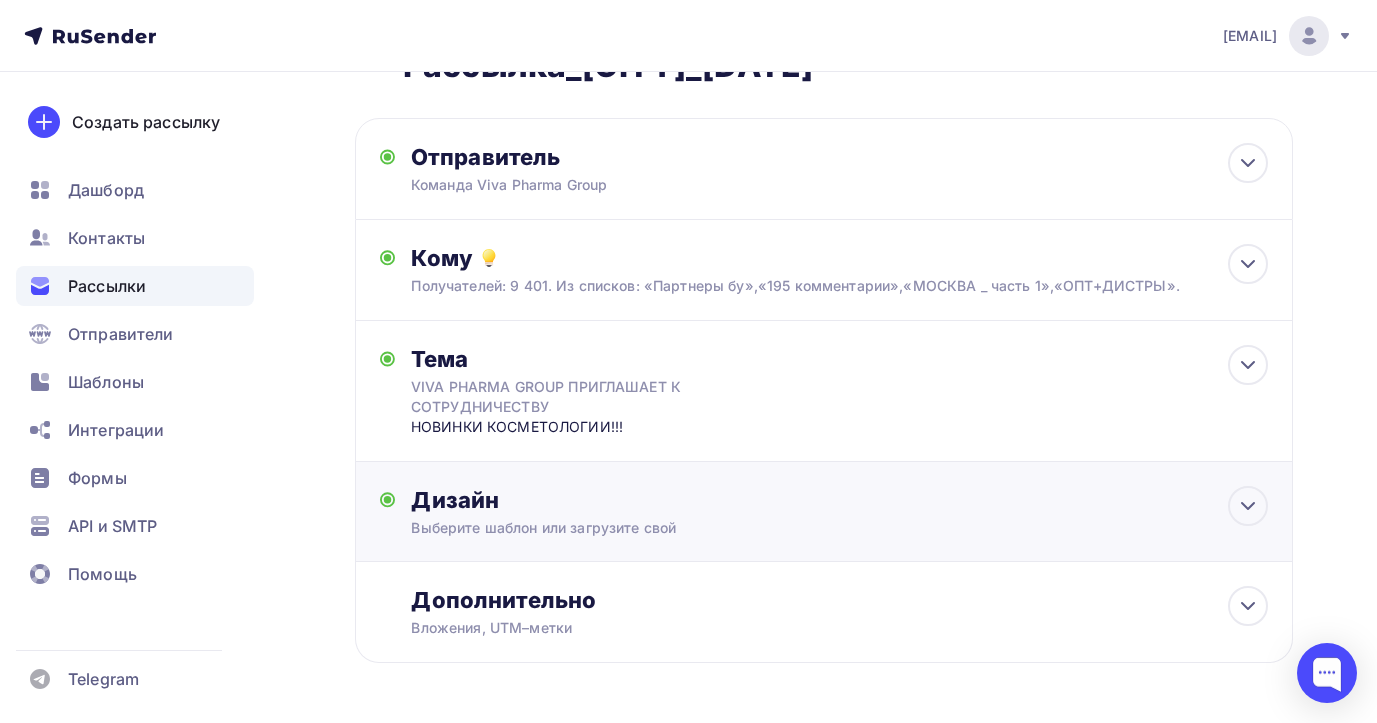 scroll, scrollTop: 0, scrollLeft: 0, axis: both 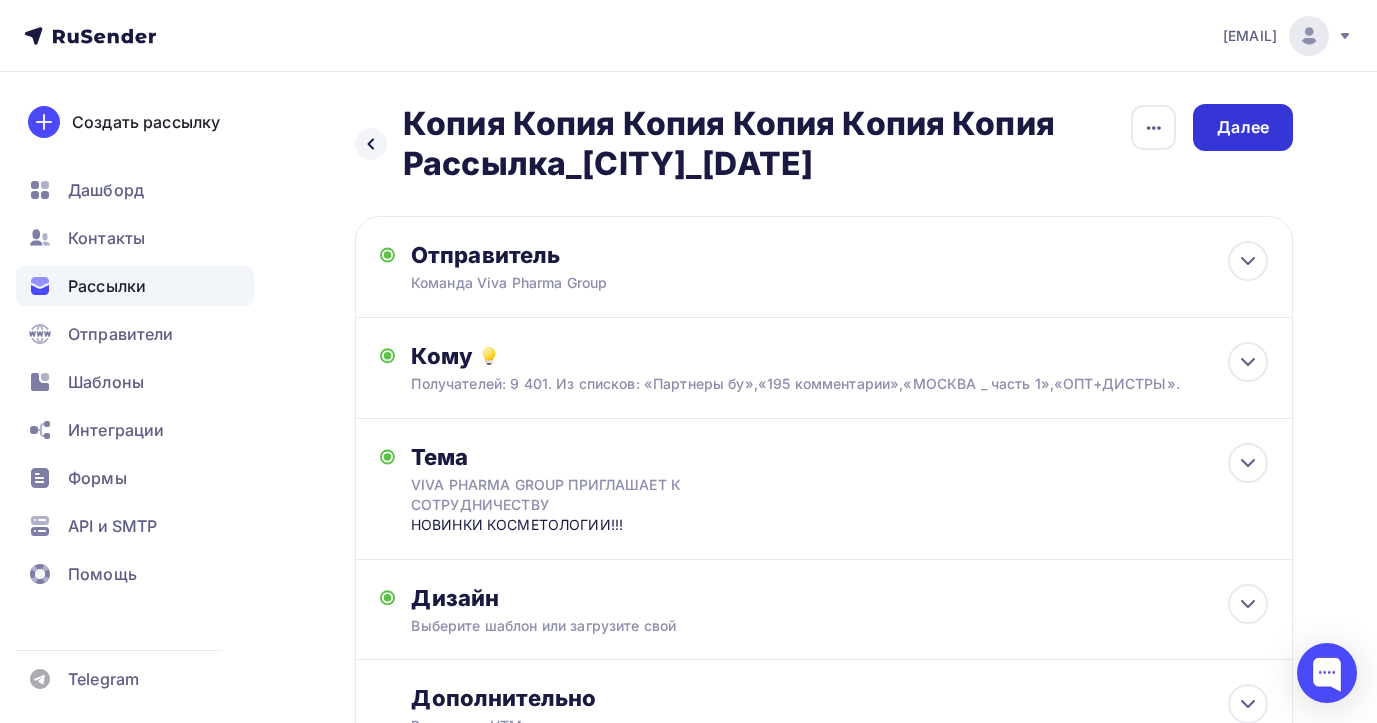 click on "Далее" at bounding box center [1243, 127] 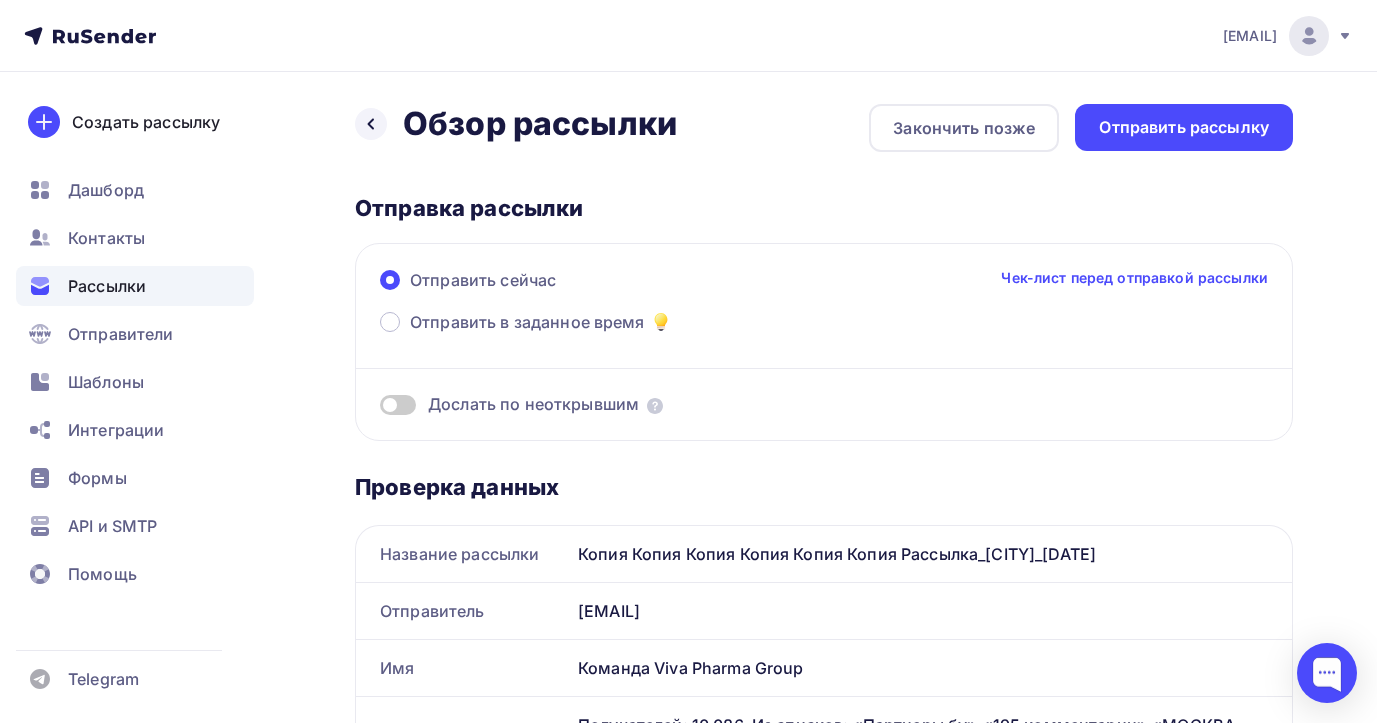 scroll, scrollTop: 0, scrollLeft: 0, axis: both 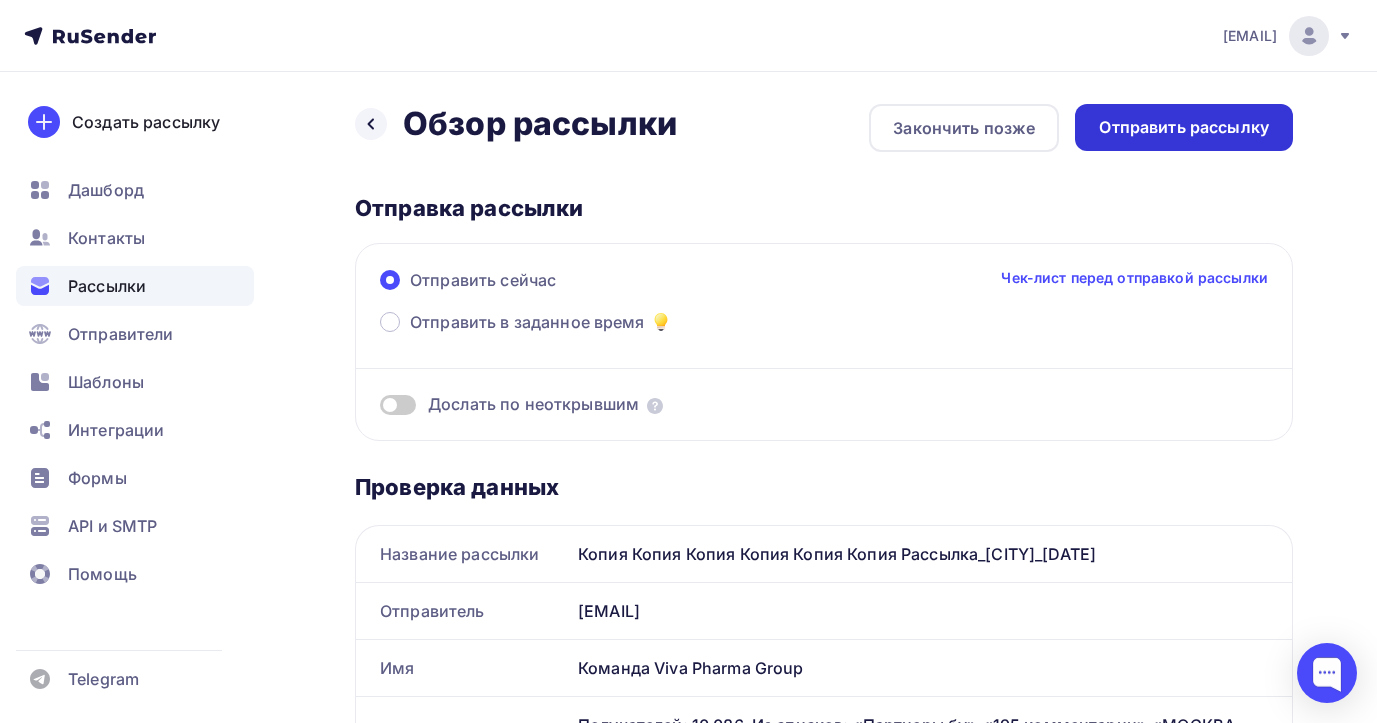 click on "Отправить рассылку" at bounding box center (1184, 127) 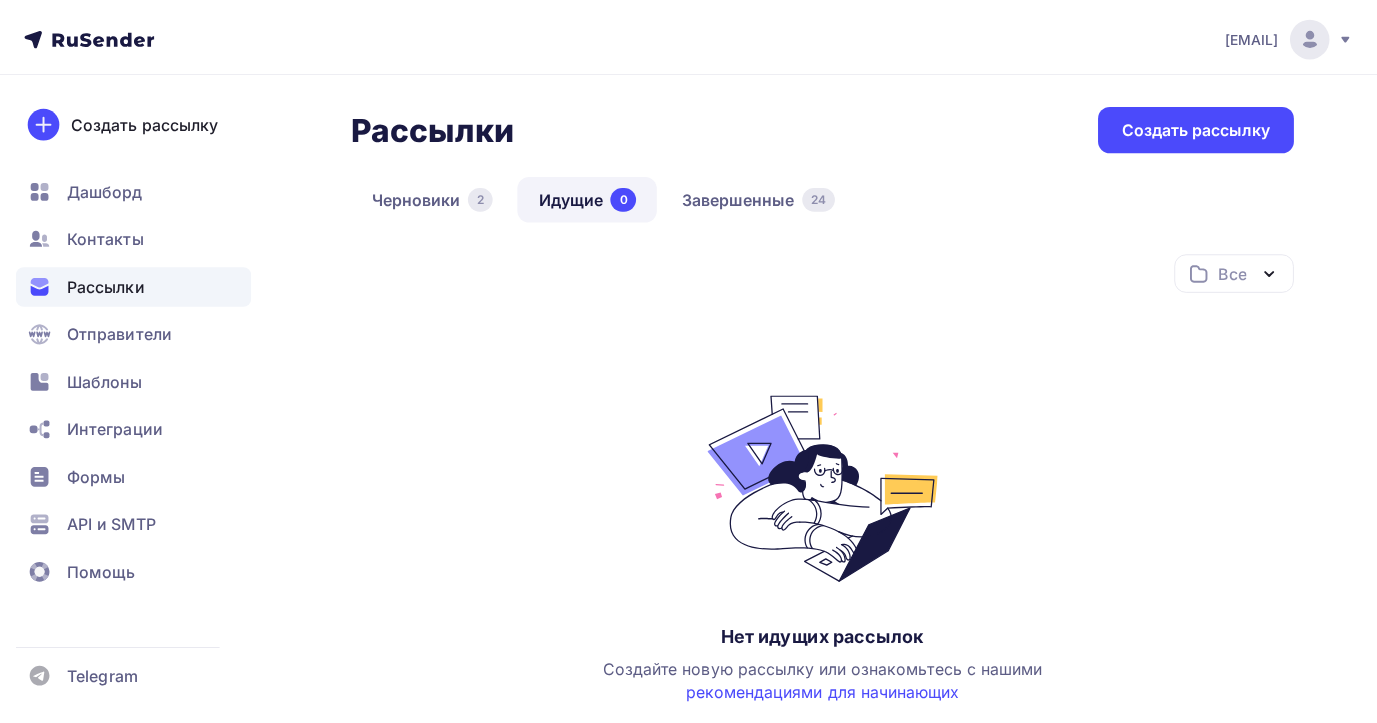 scroll, scrollTop: 0, scrollLeft: 0, axis: both 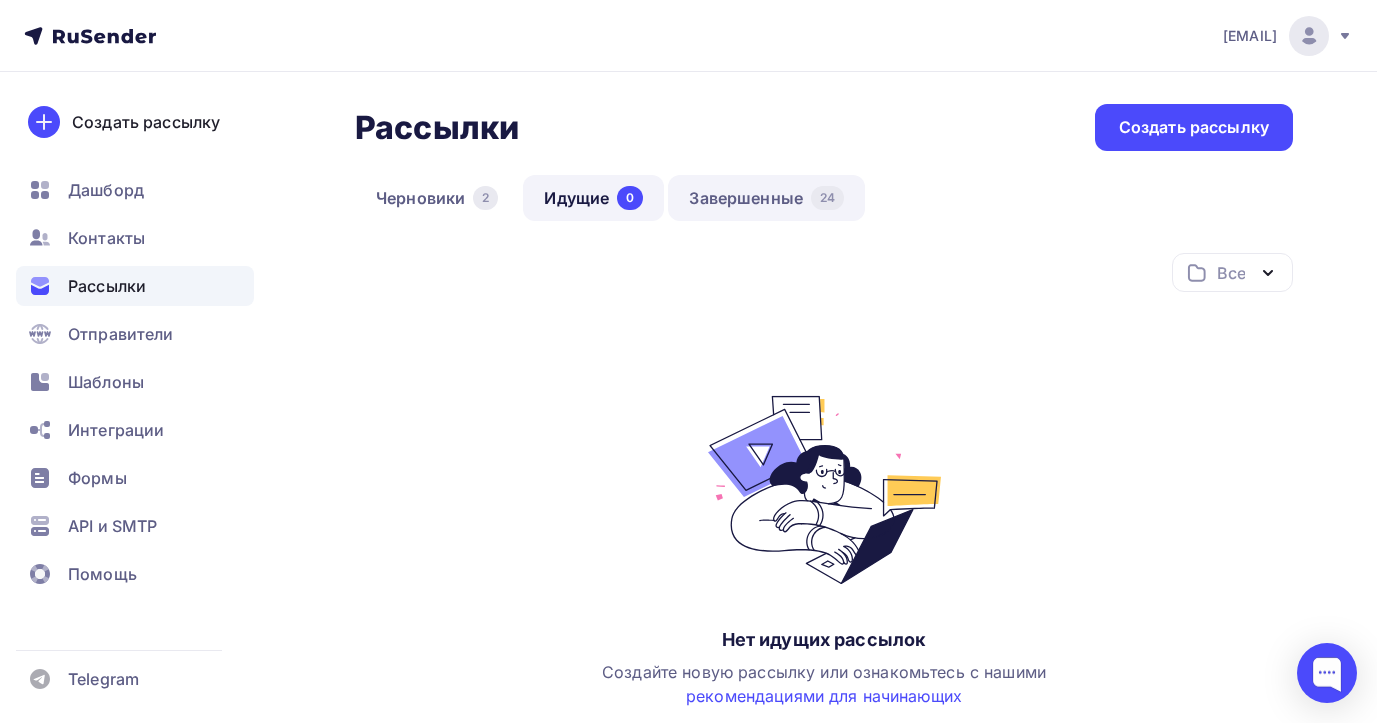 drag, startPoint x: 729, startPoint y: 200, endPoint x: 711, endPoint y: 215, distance: 23.43075 